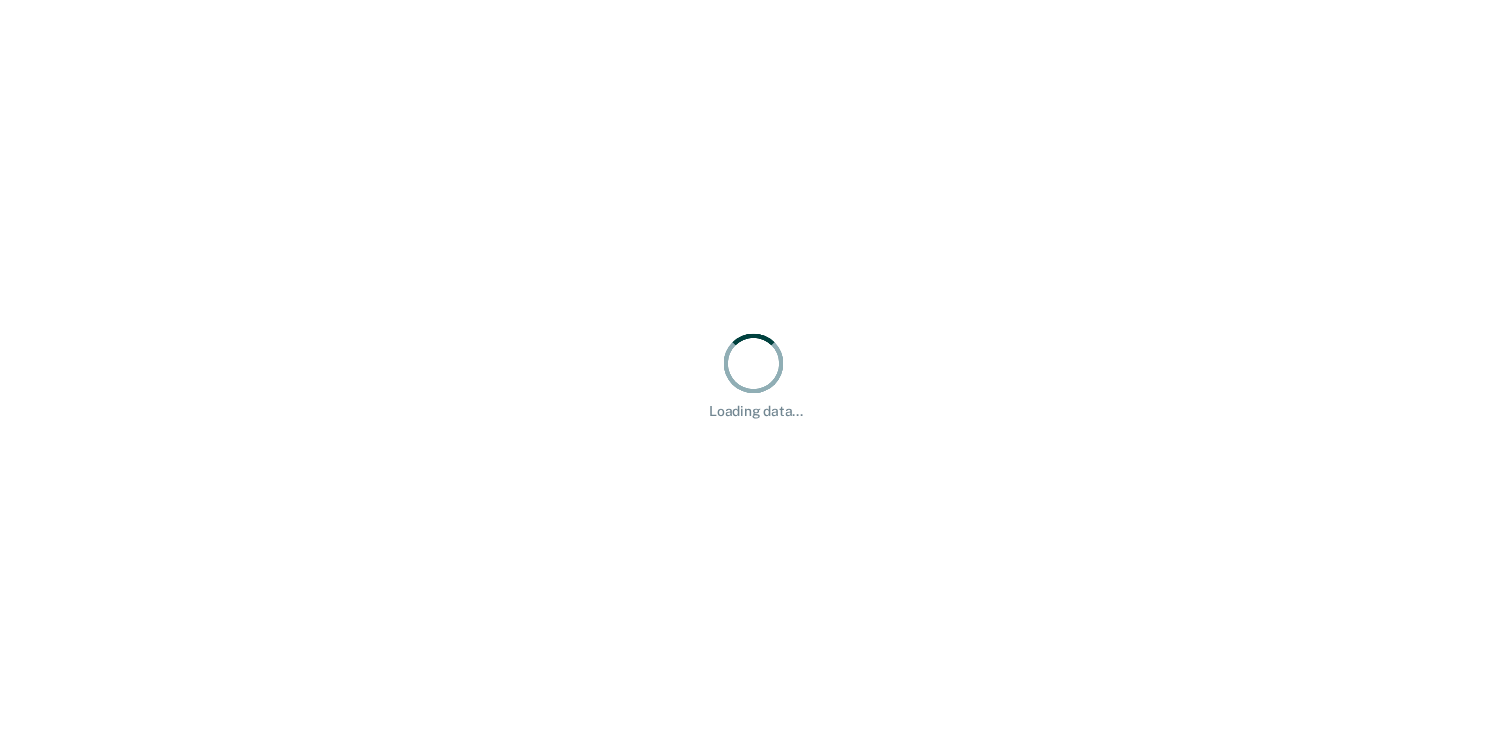 scroll, scrollTop: 0, scrollLeft: 0, axis: both 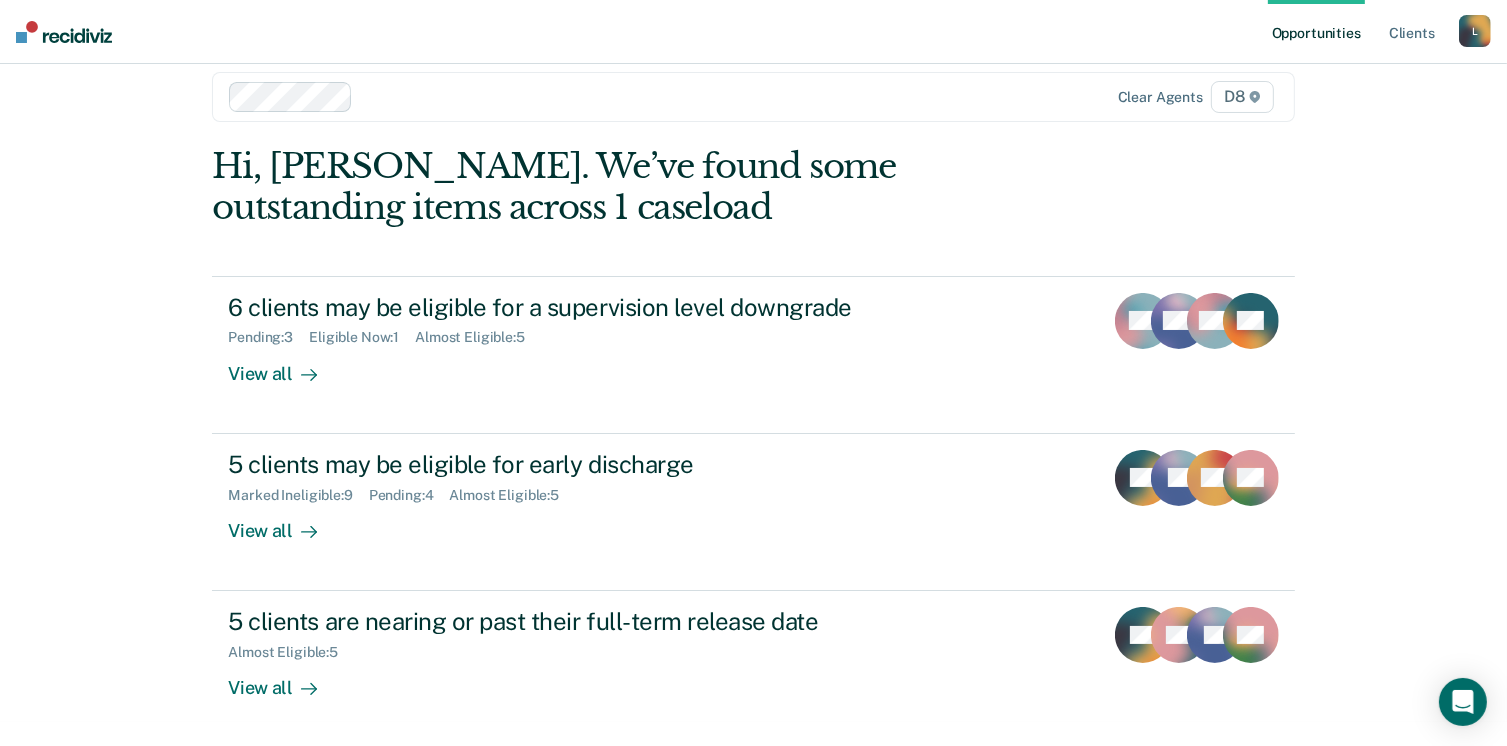 click on "Hi, [PERSON_NAME]. We’ve found some outstanding items across 1 caseload" at bounding box center (645, 187) 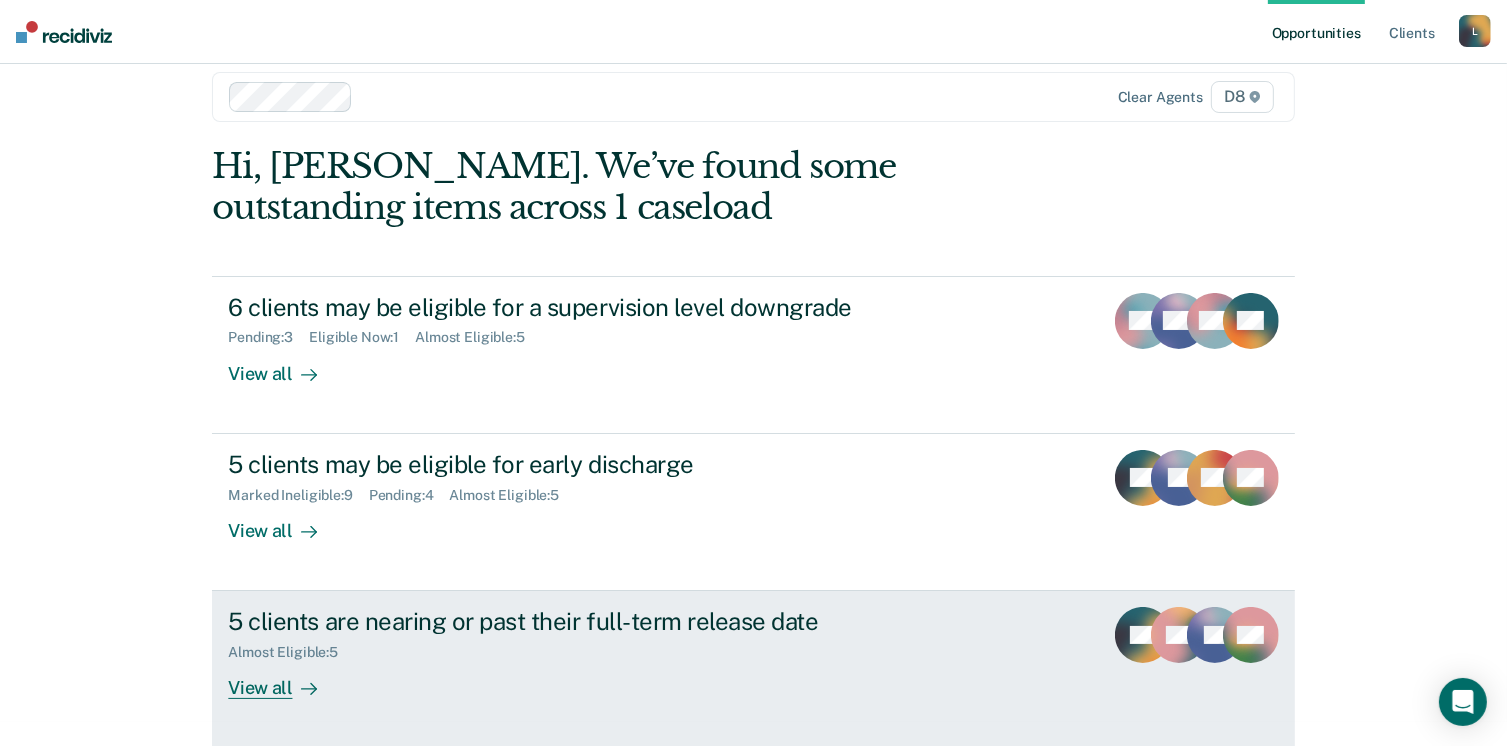 click on "5 clients are nearing or past their full-term release date Almost Eligible :  5 View all" at bounding box center (603, 653) 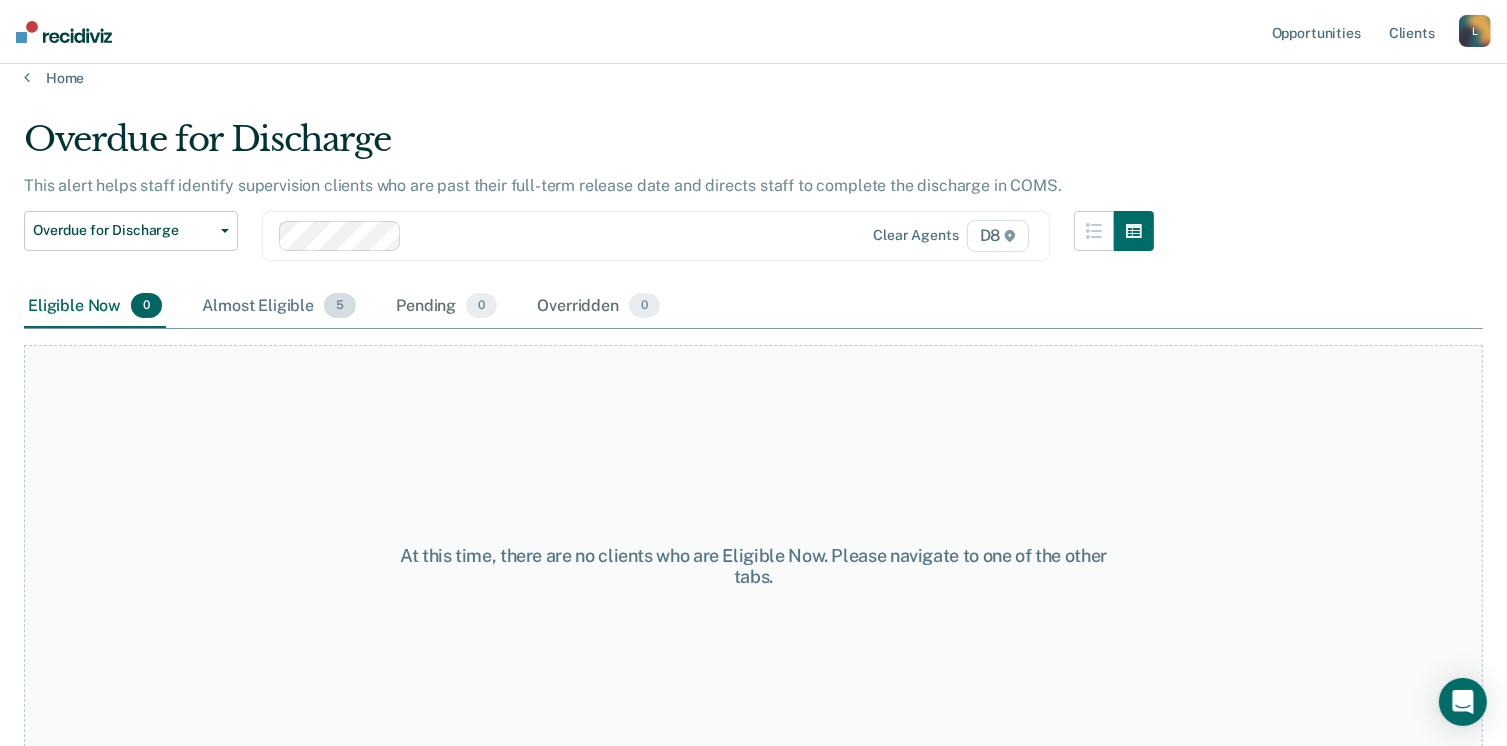 scroll, scrollTop: 0, scrollLeft: 0, axis: both 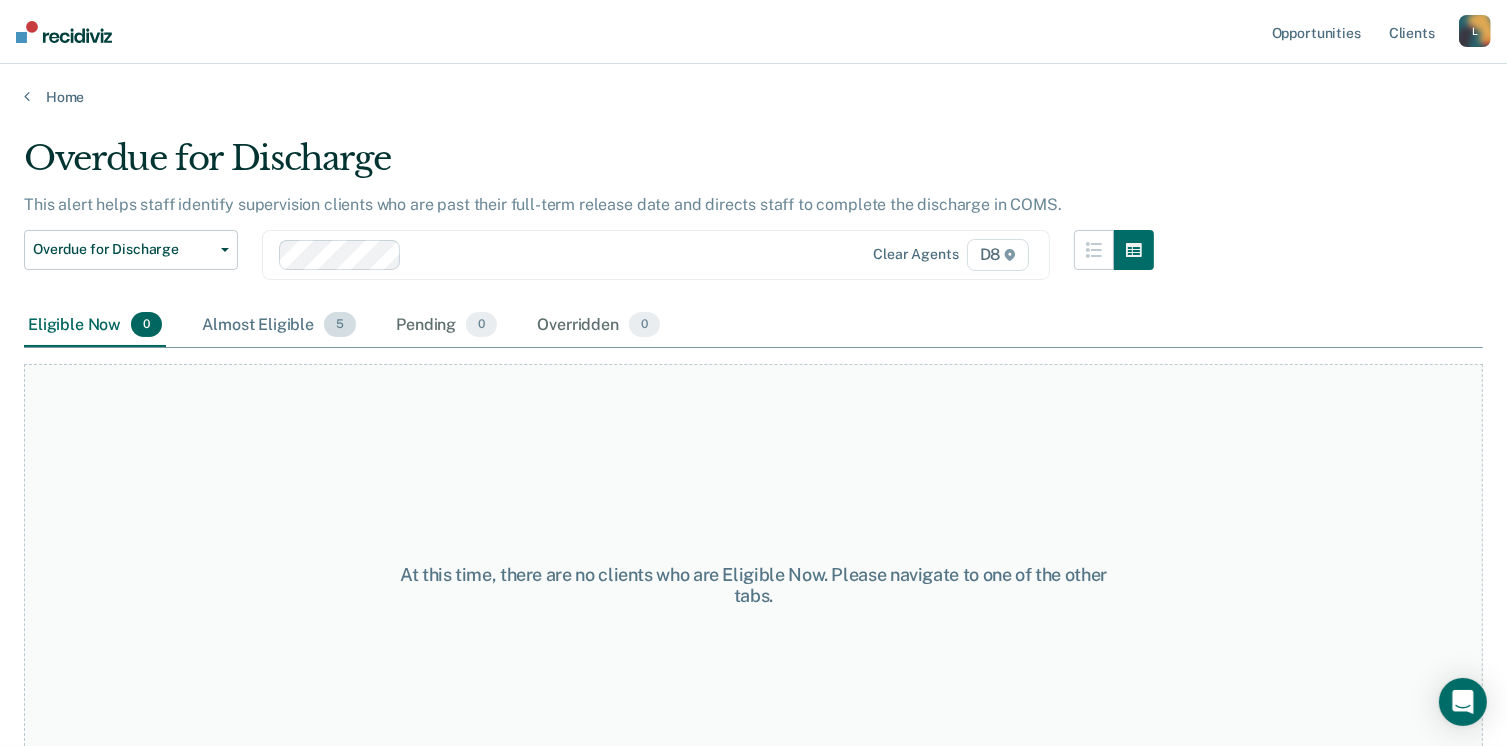 click on "Almost Eligible 5" at bounding box center (279, 326) 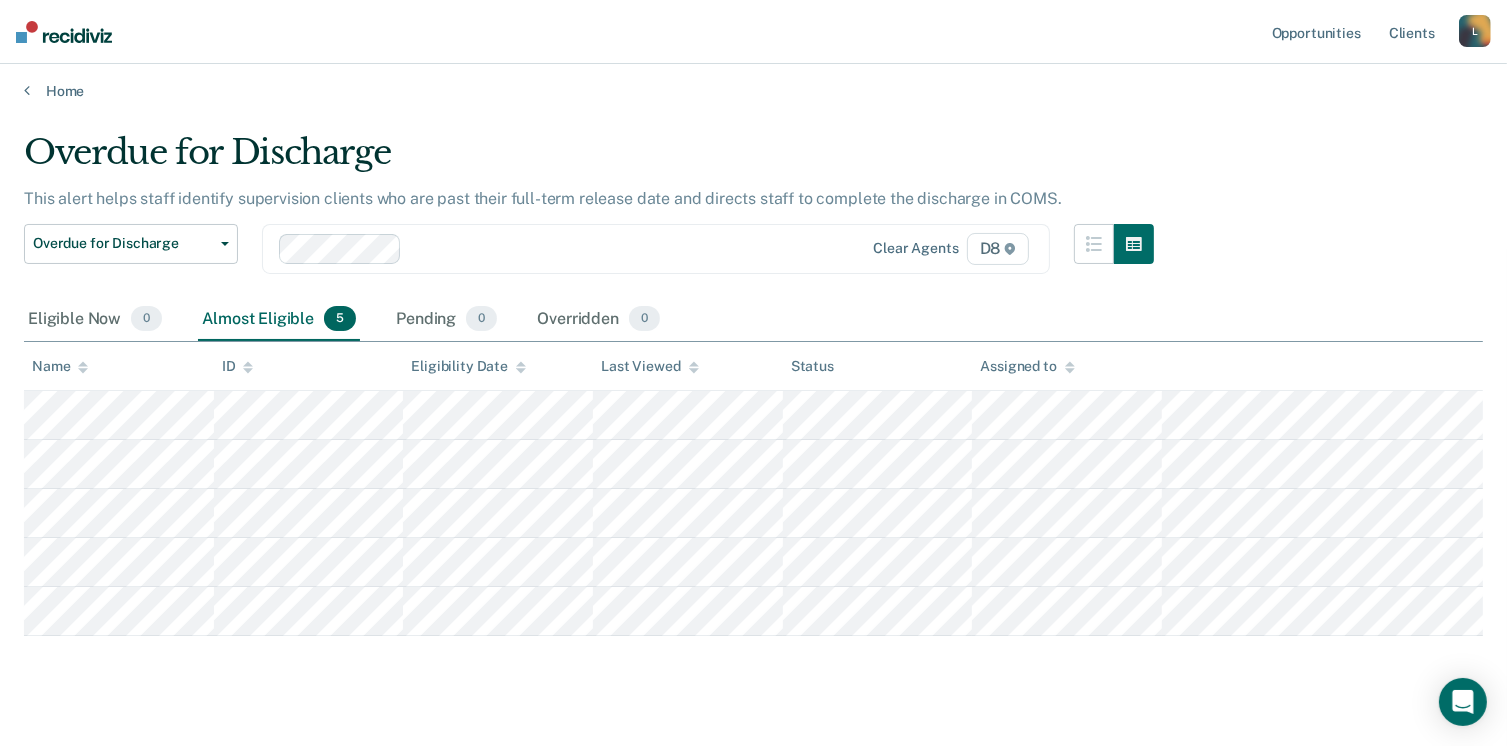 scroll, scrollTop: 0, scrollLeft: 0, axis: both 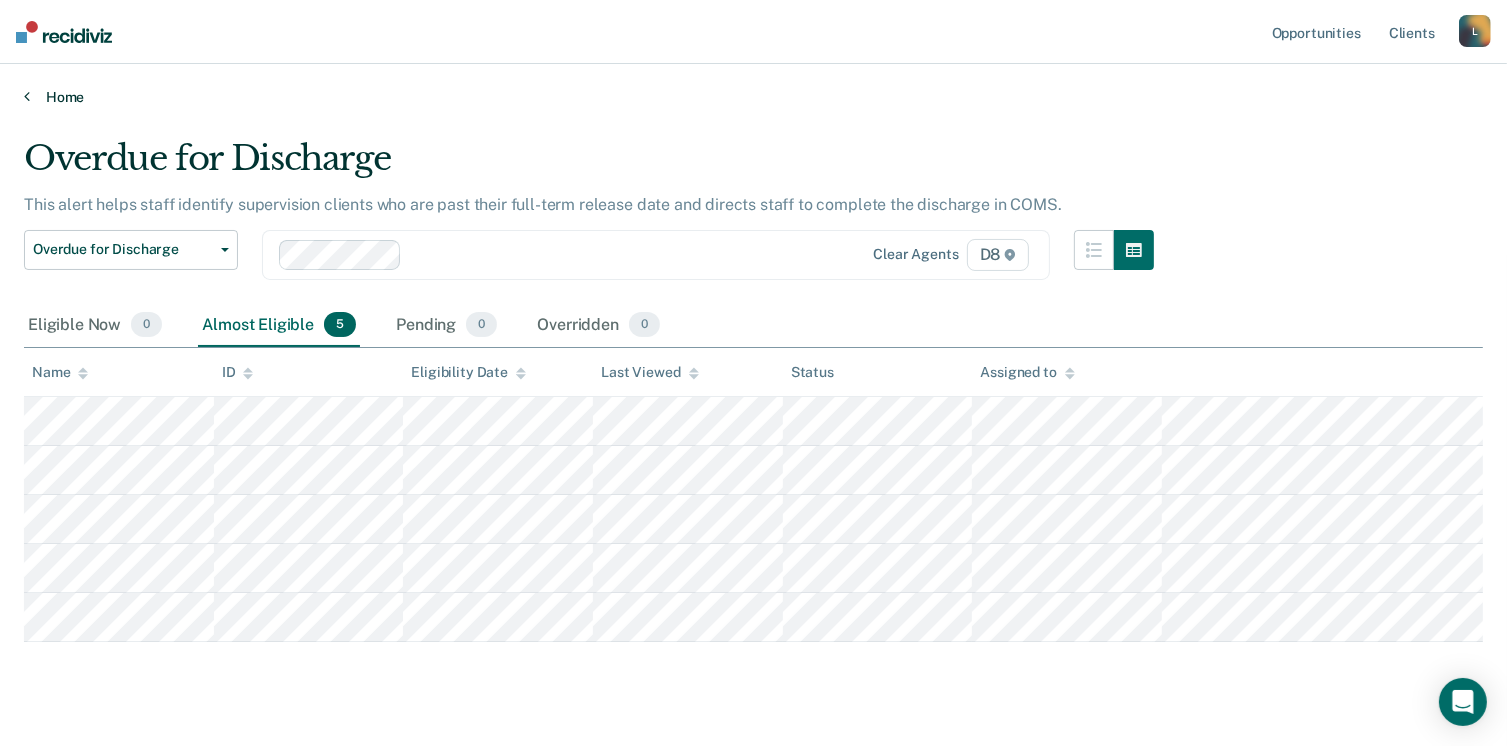 click on "Home" at bounding box center [753, 97] 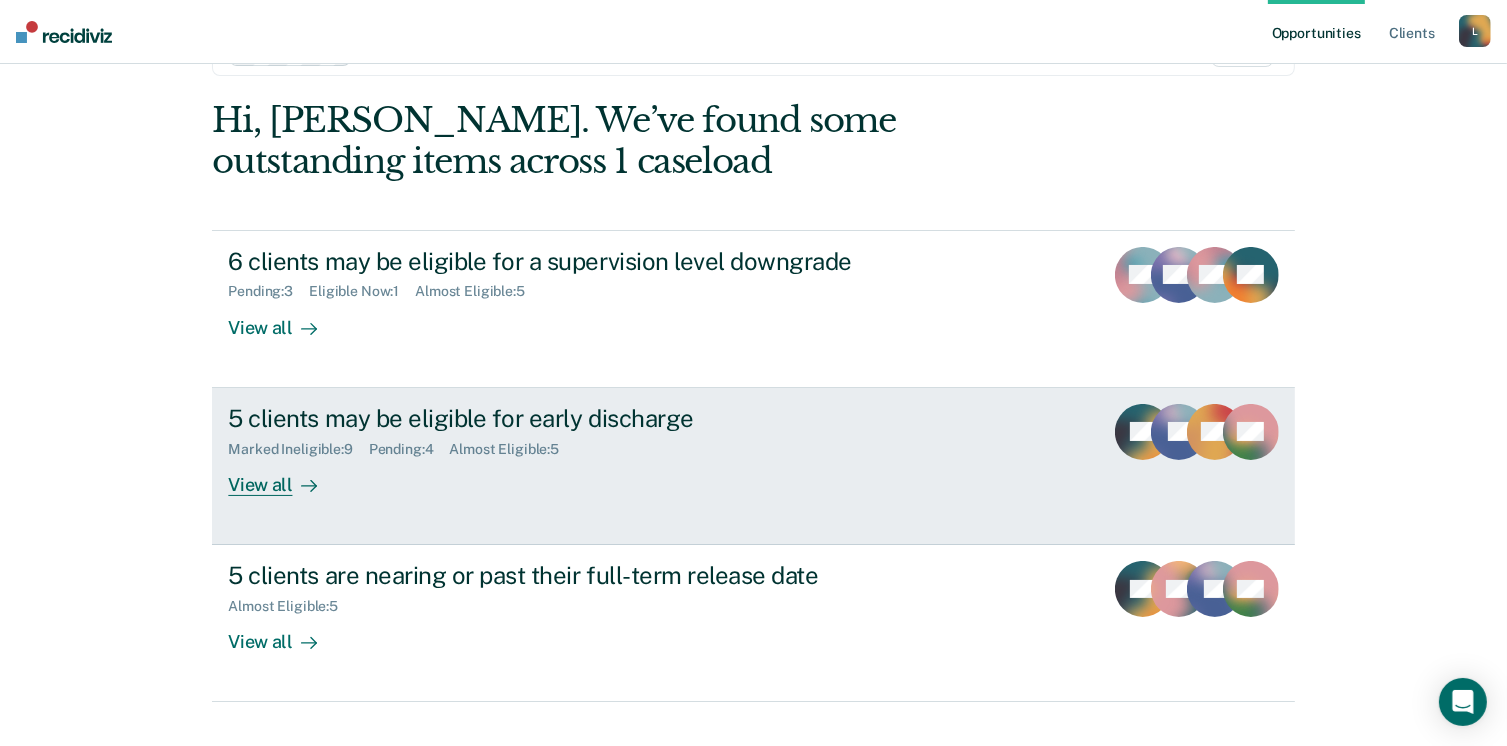 scroll, scrollTop: 104, scrollLeft: 0, axis: vertical 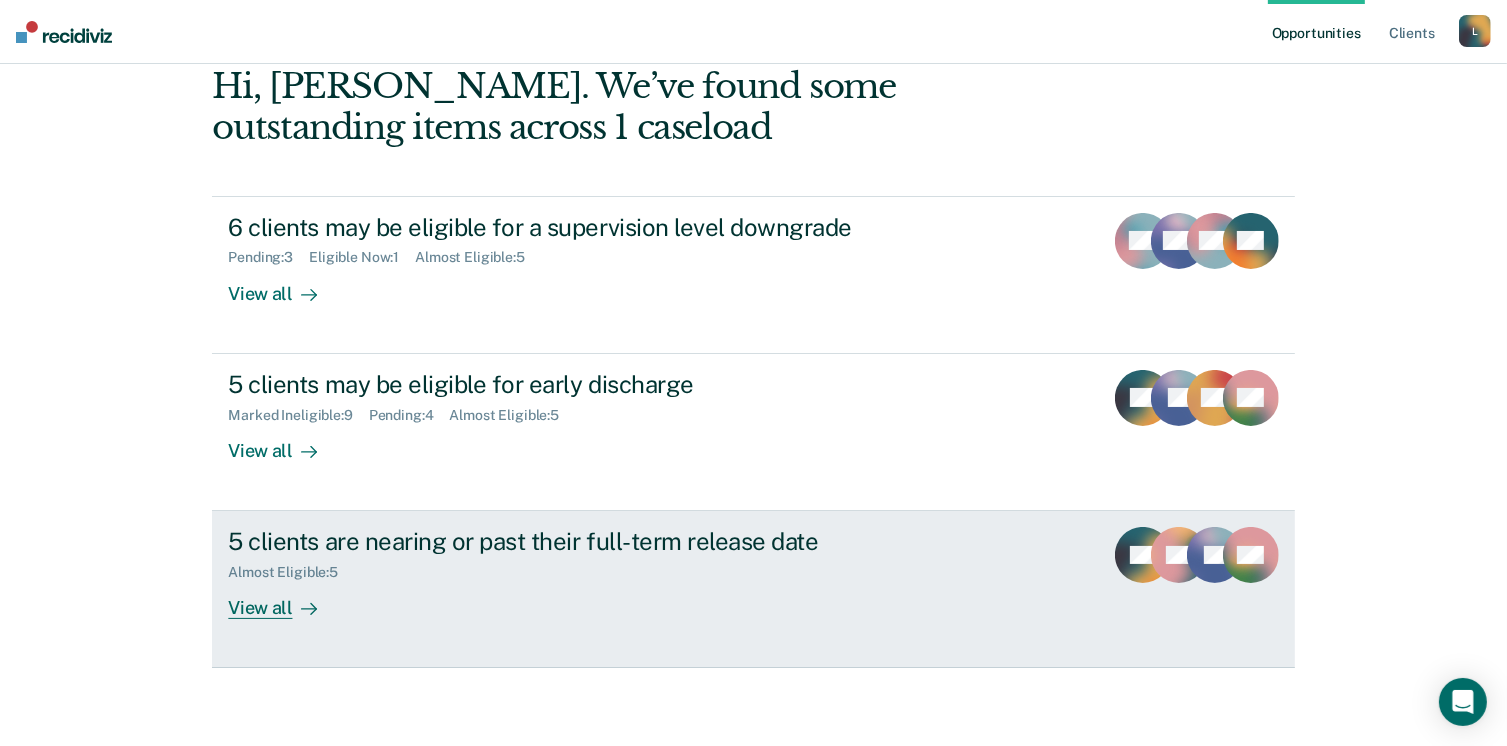 click on "View all" at bounding box center (284, 600) 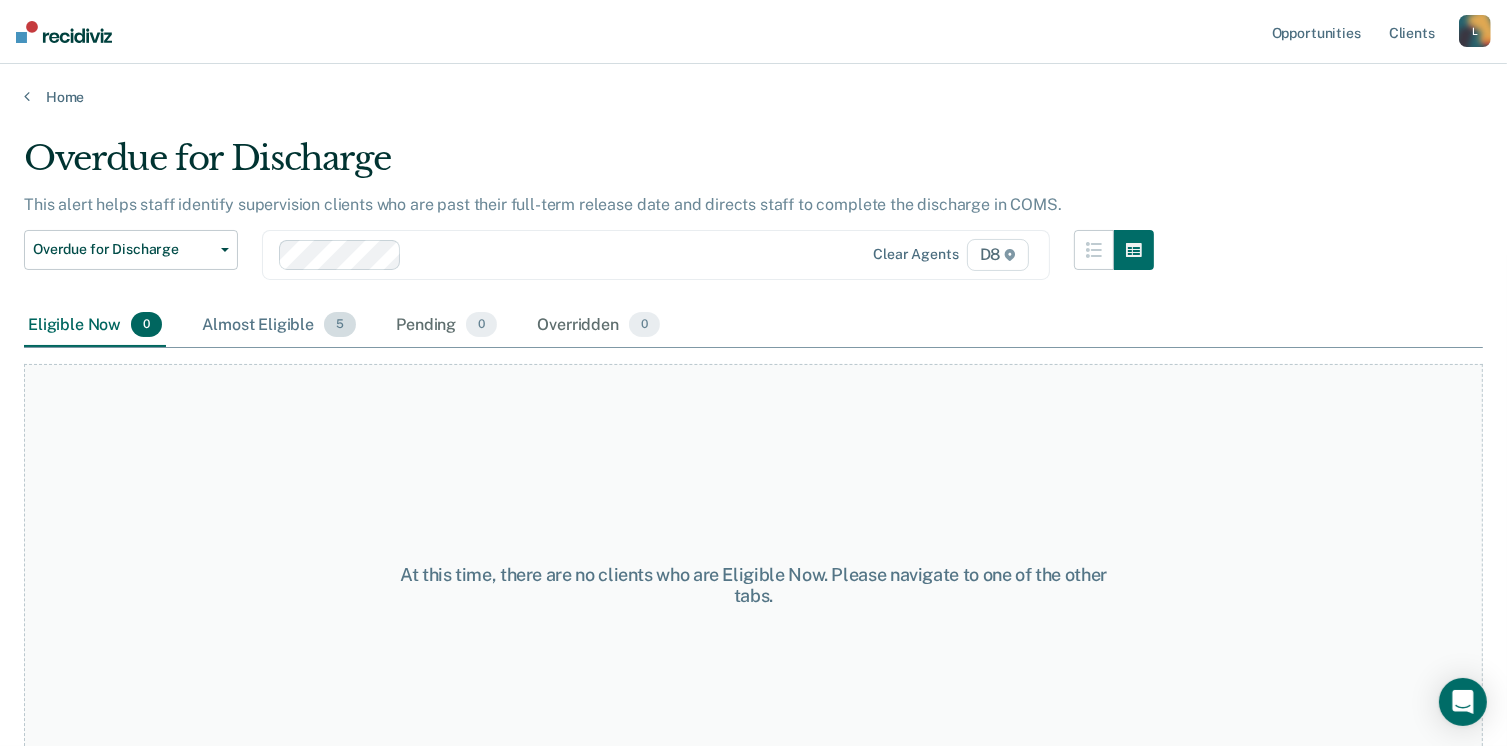 click on "Almost Eligible 5" at bounding box center (279, 326) 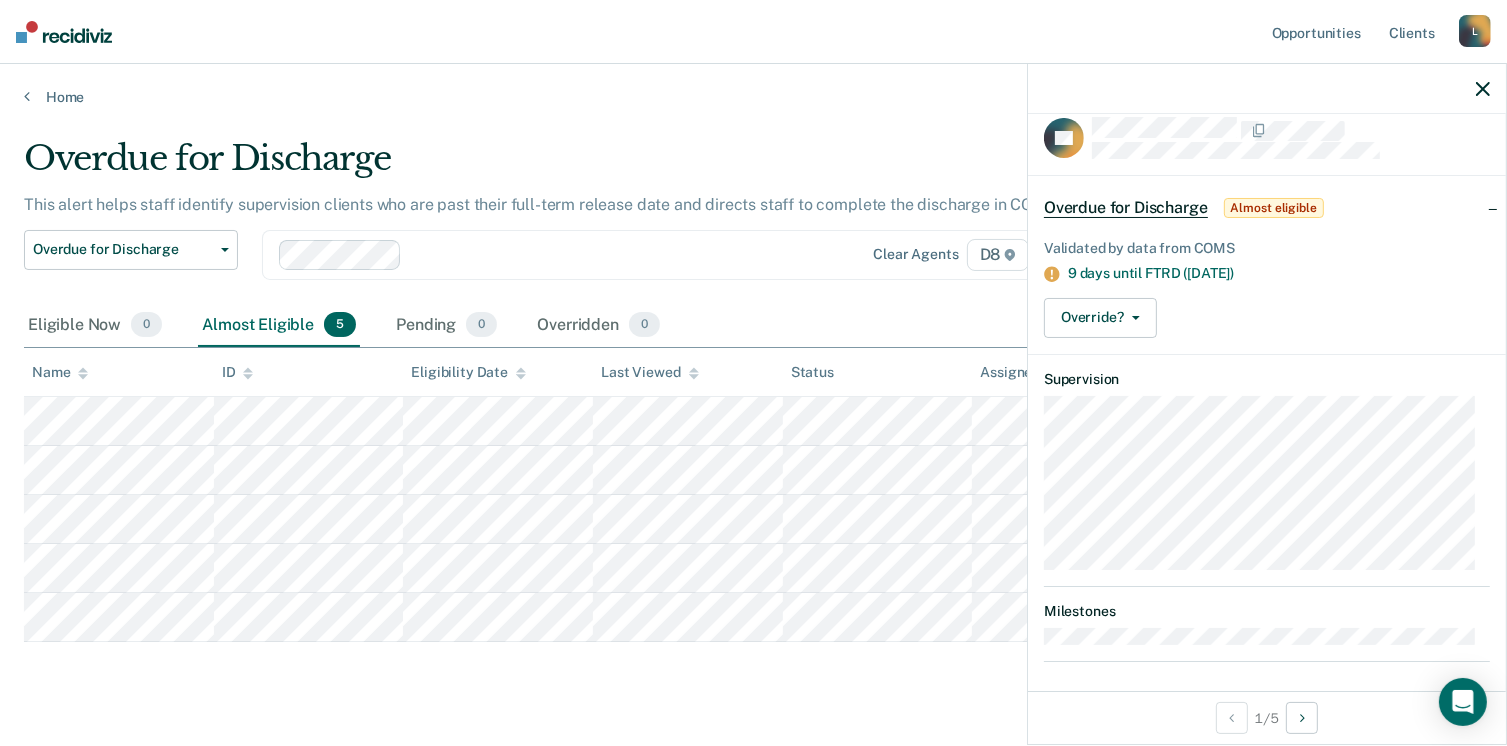 scroll, scrollTop: 27, scrollLeft: 0, axis: vertical 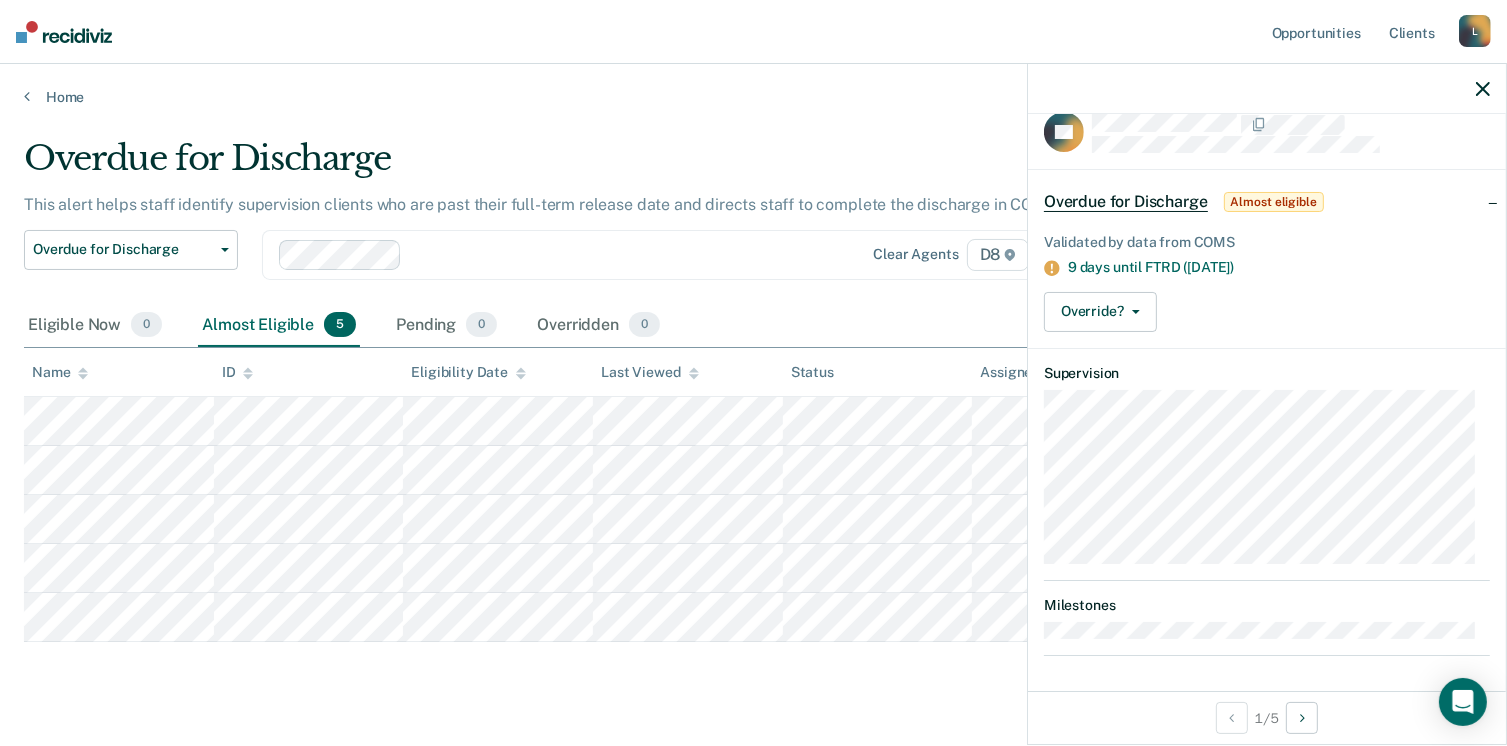 click on "Eligible Now 0 Almost Eligible 5 Pending 0 Overridden 0" at bounding box center [753, 326] 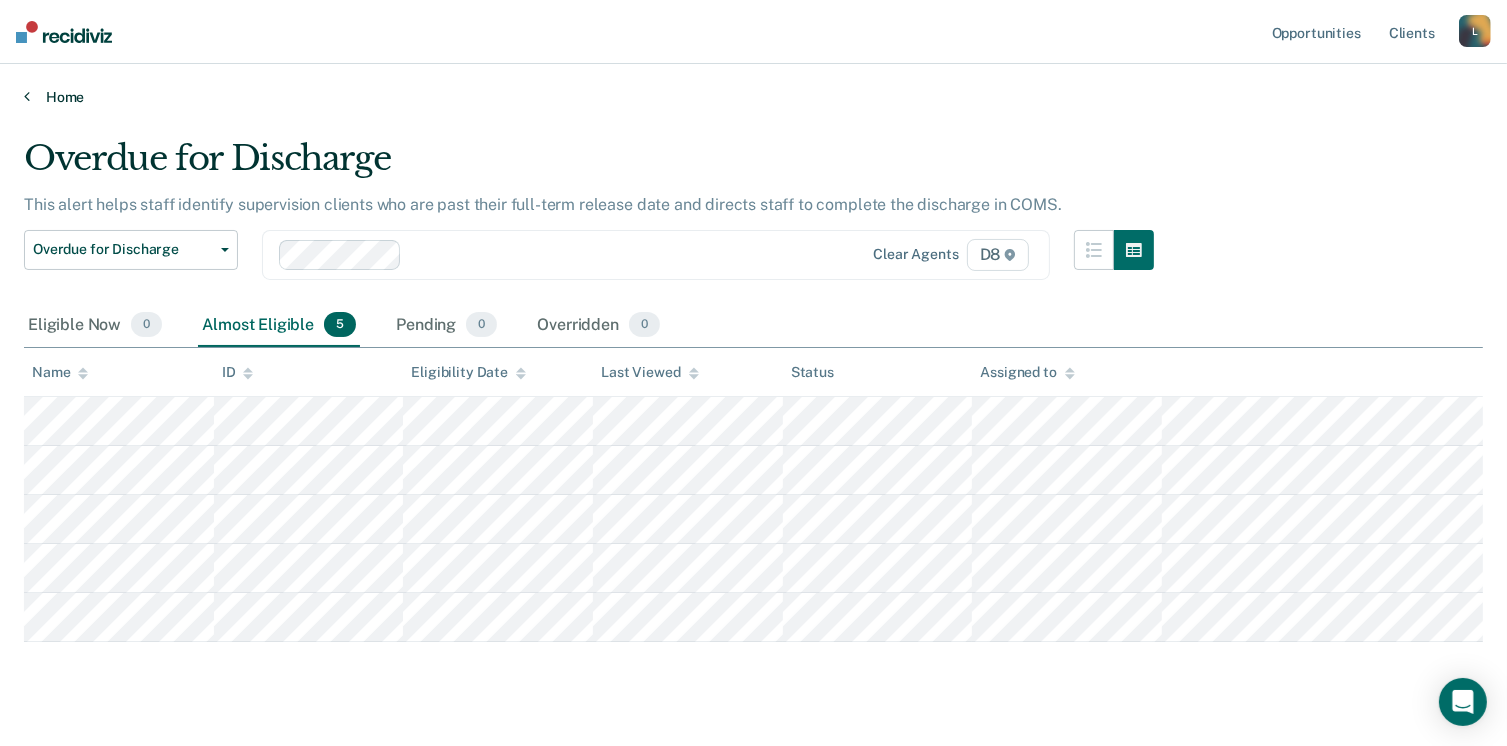 click on "Home" at bounding box center [753, 97] 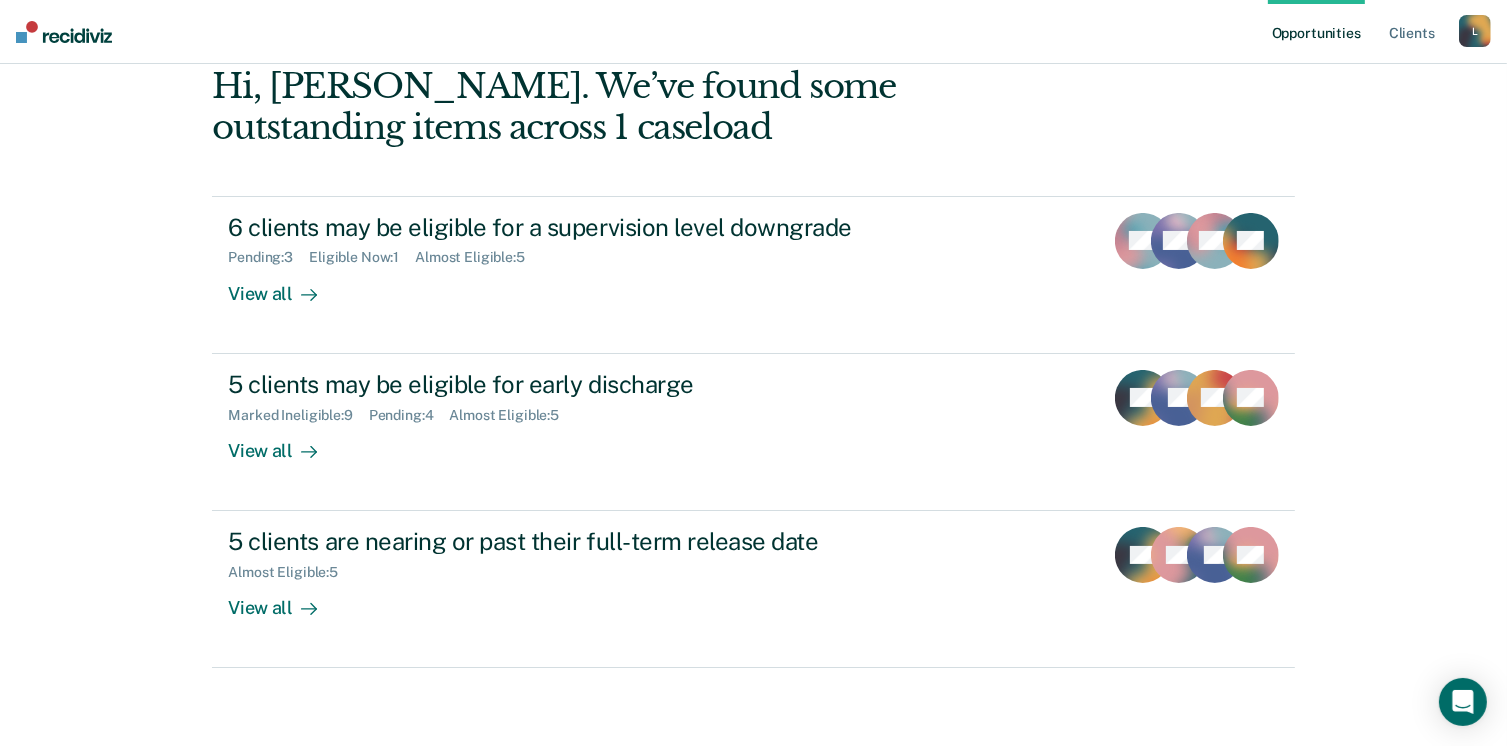 scroll, scrollTop: 0, scrollLeft: 0, axis: both 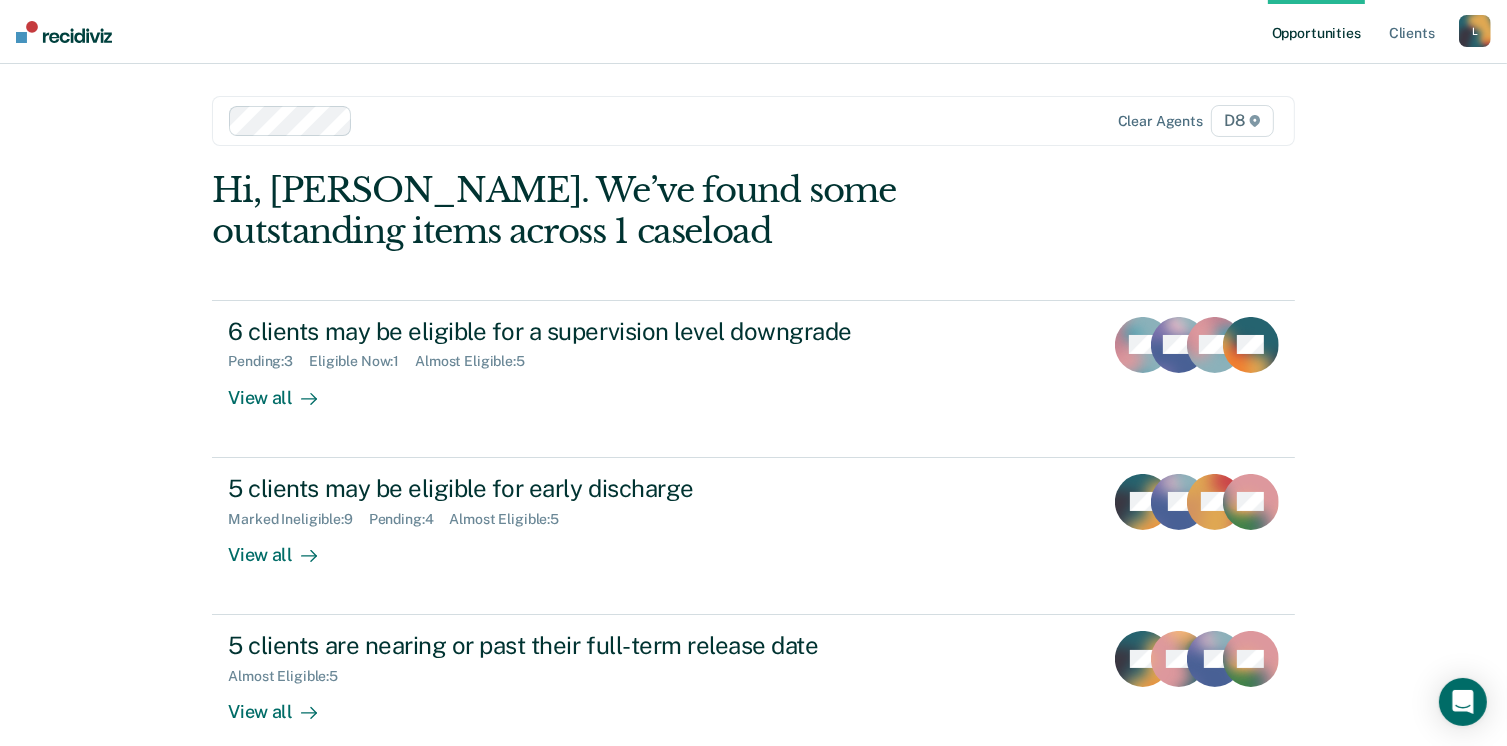 click on "Hi, [PERSON_NAME]. We’ve found some outstanding items across 1 caseload" at bounding box center (645, 211) 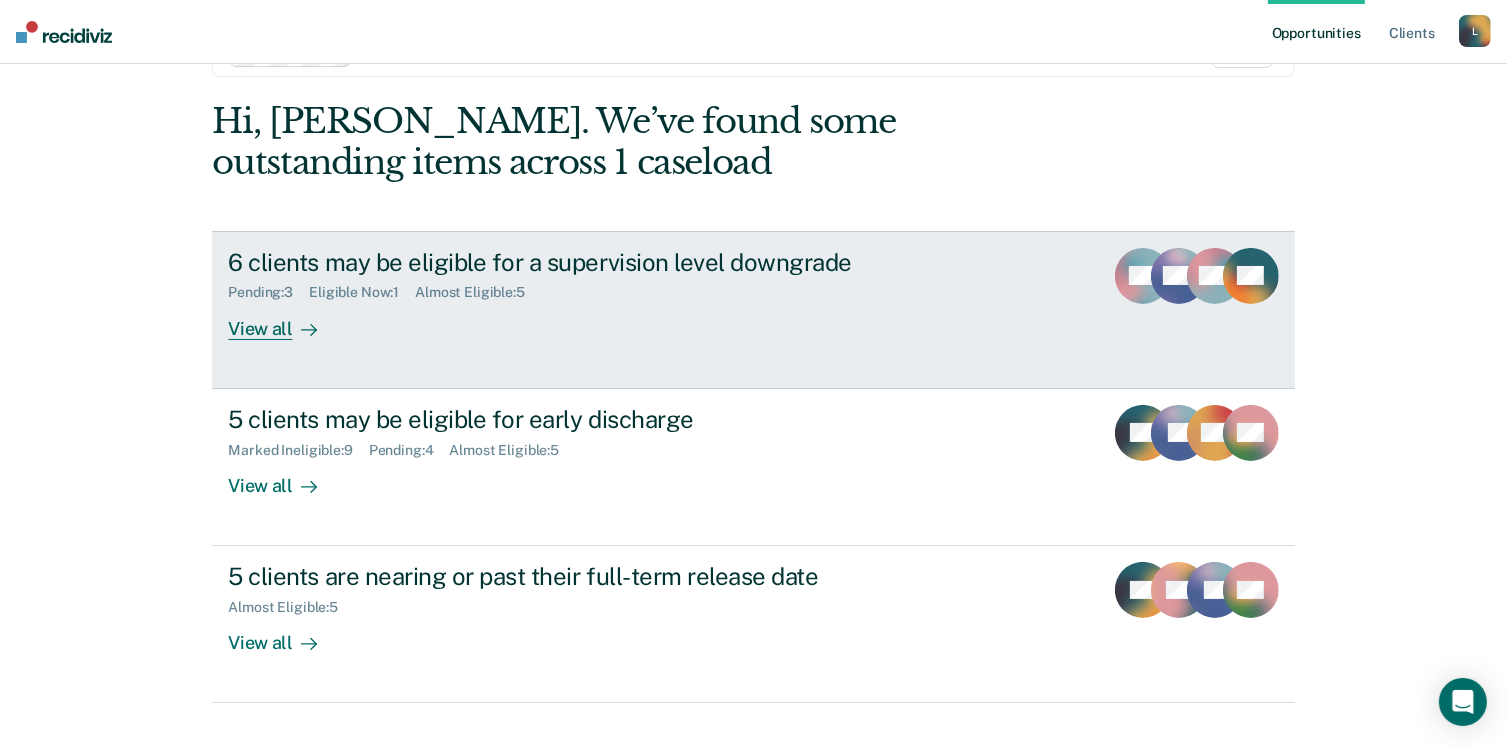 scroll, scrollTop: 104, scrollLeft: 0, axis: vertical 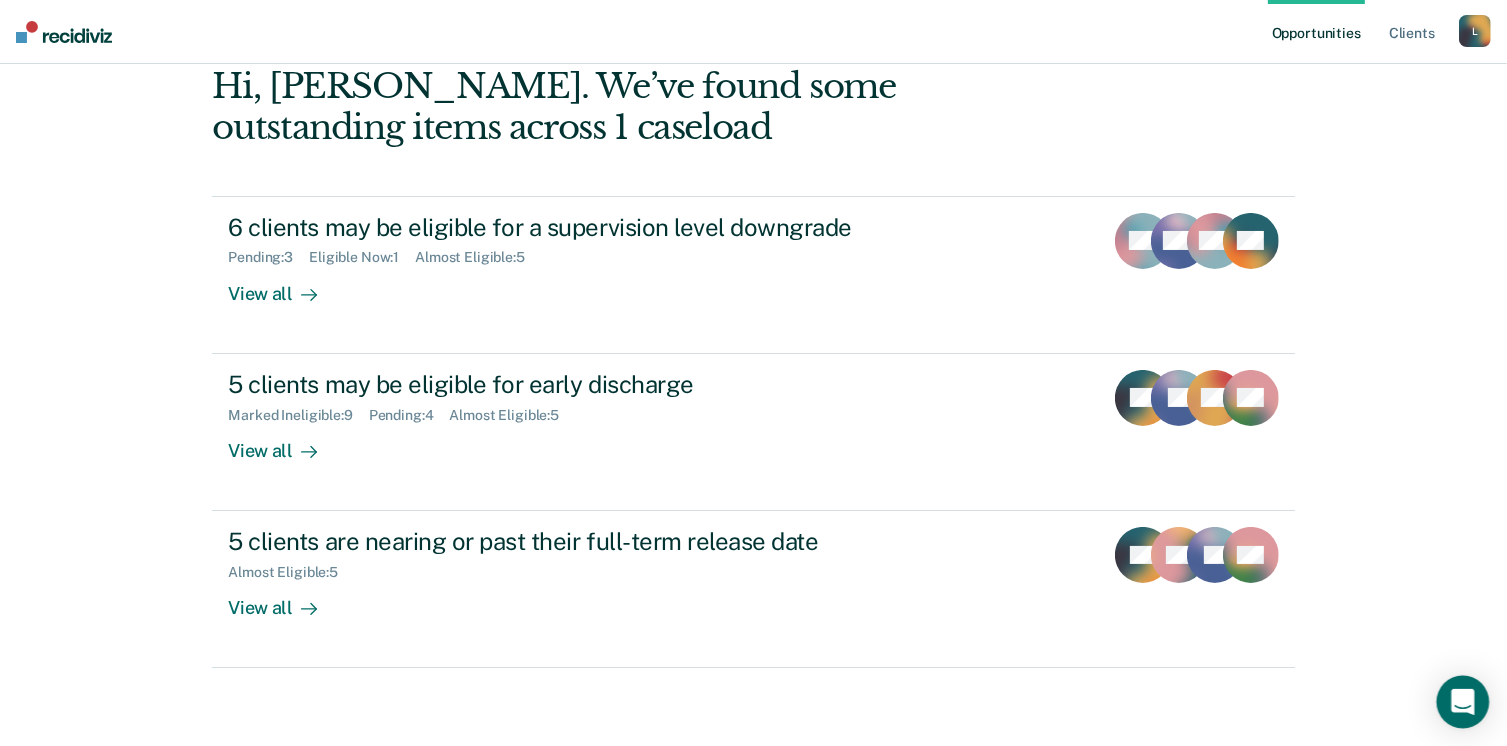 click on "Looks like you’re using Internet Explorer 11. For faster loading and a better experience, use Microsoft Edge, Google Chrome, or Firefox. × Opportunities Client s [PERSON_NAME][EMAIL_ADDRESS][US_STATE][DOMAIN_NAME] L Profile How it works Log Out Clear   agents D8   Hi, [PERSON_NAME]. We’ve found some outstanding items across 1 caseload 6 clients may be eligible for a supervision level downgrade Pending :  3 Eligible Now :  1 Almost Eligible :  5 View all   RH HW MG + 3 5 clients may be eligible for early discharge Marked Ineligible :  9 Pending :  4 Almost Eligible :  5 View all   CA JC CH + 2 5 clients are nearing or past their full-term release date Almost Eligible :  5 View all   CA TY JC + 2" at bounding box center [753, 269] 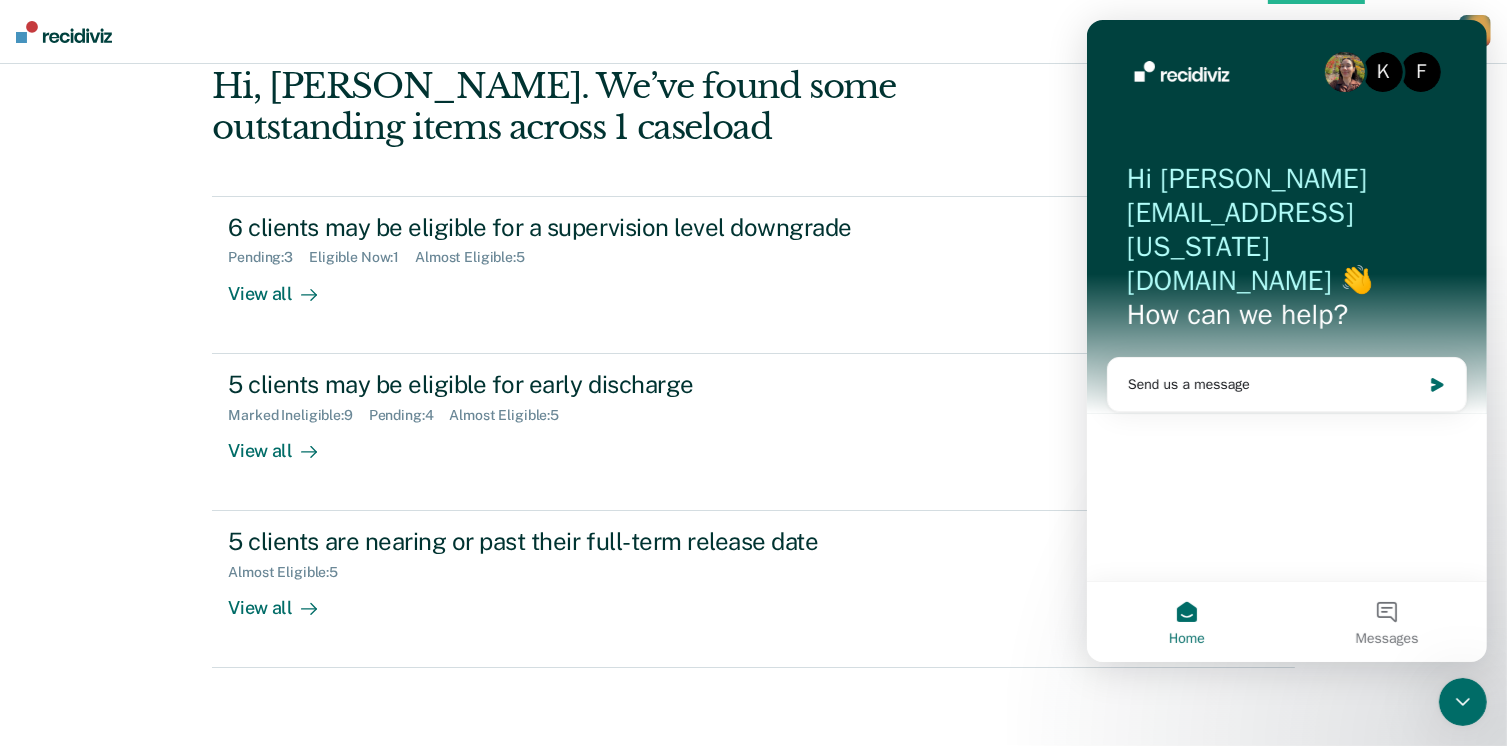 scroll, scrollTop: 0, scrollLeft: 0, axis: both 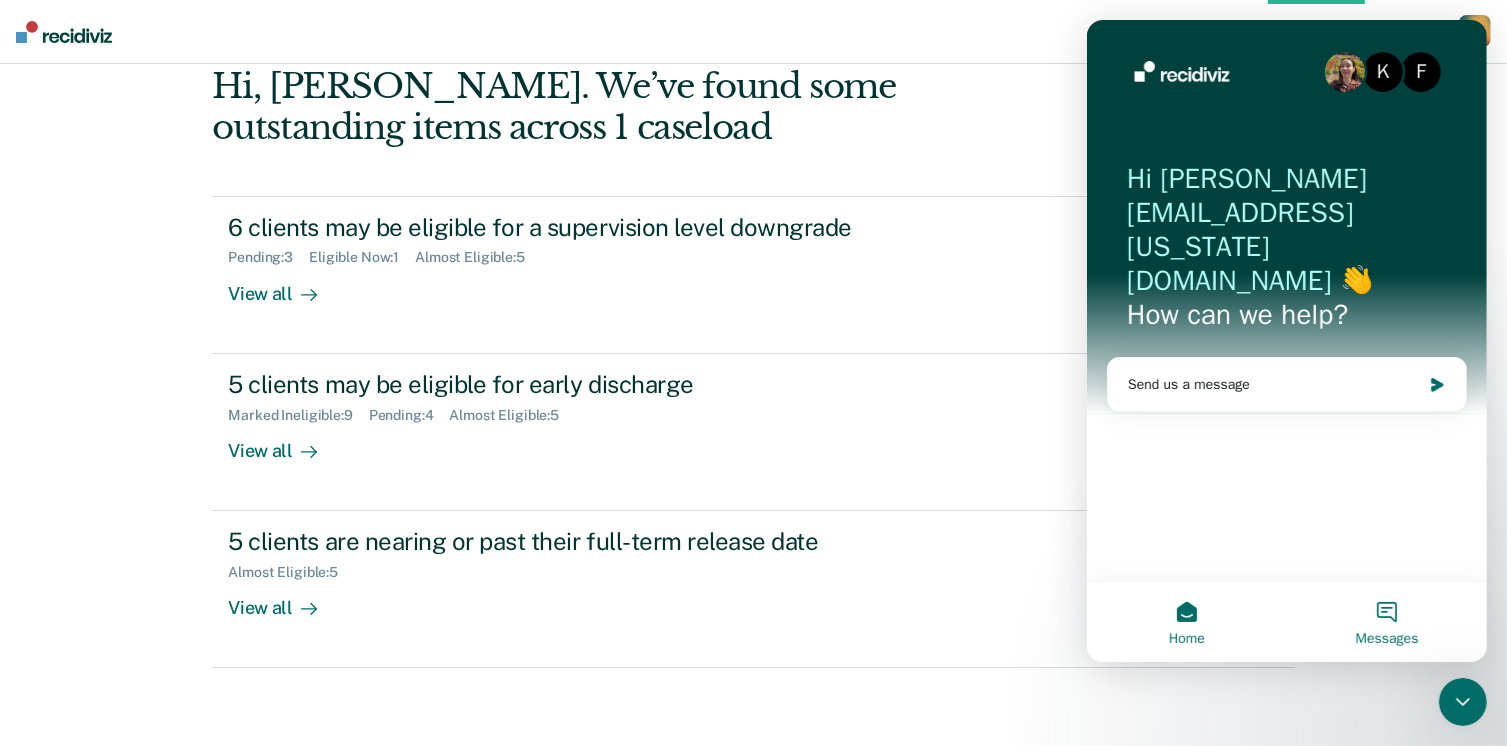 click on "Messages" at bounding box center [1386, 622] 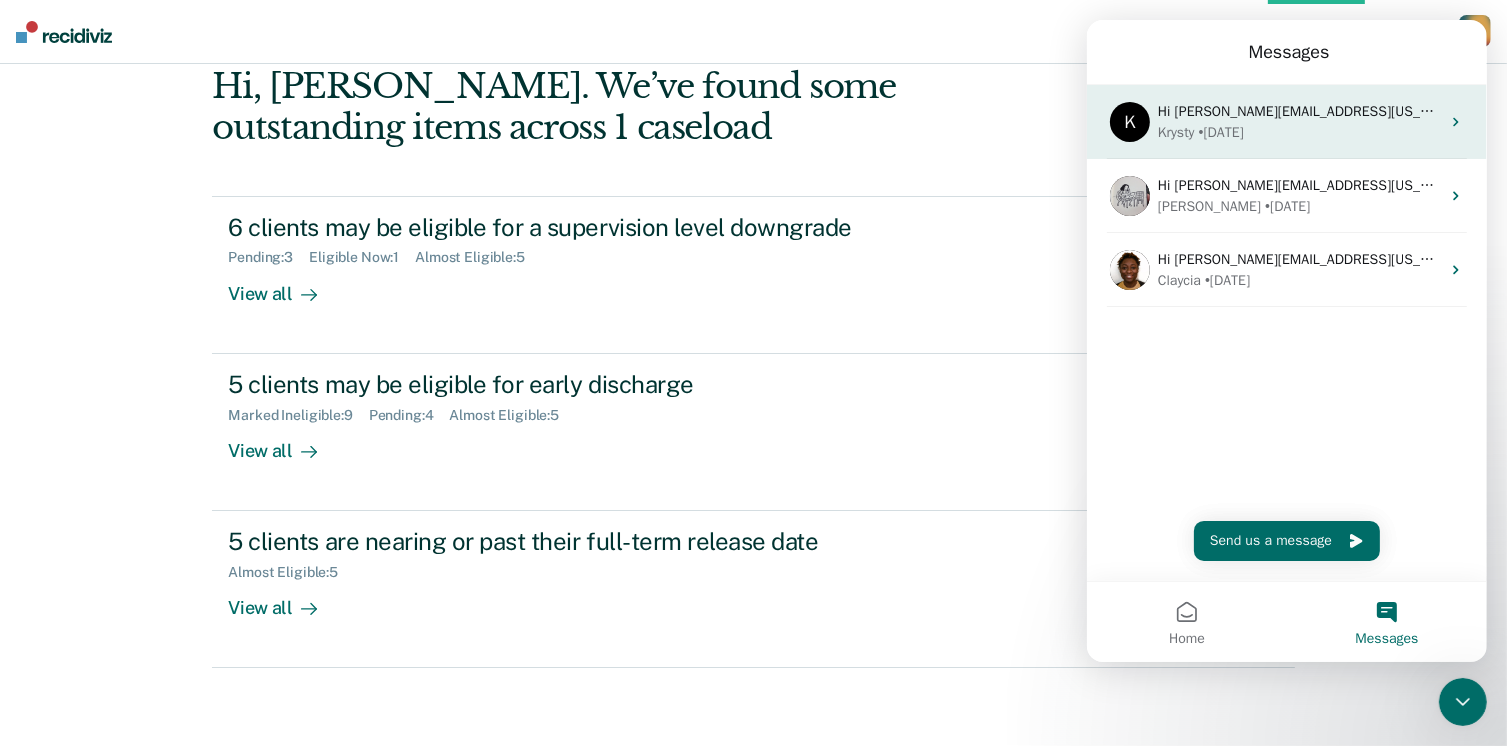 click on "Krysty •  [DATE]" at bounding box center (1298, 132) 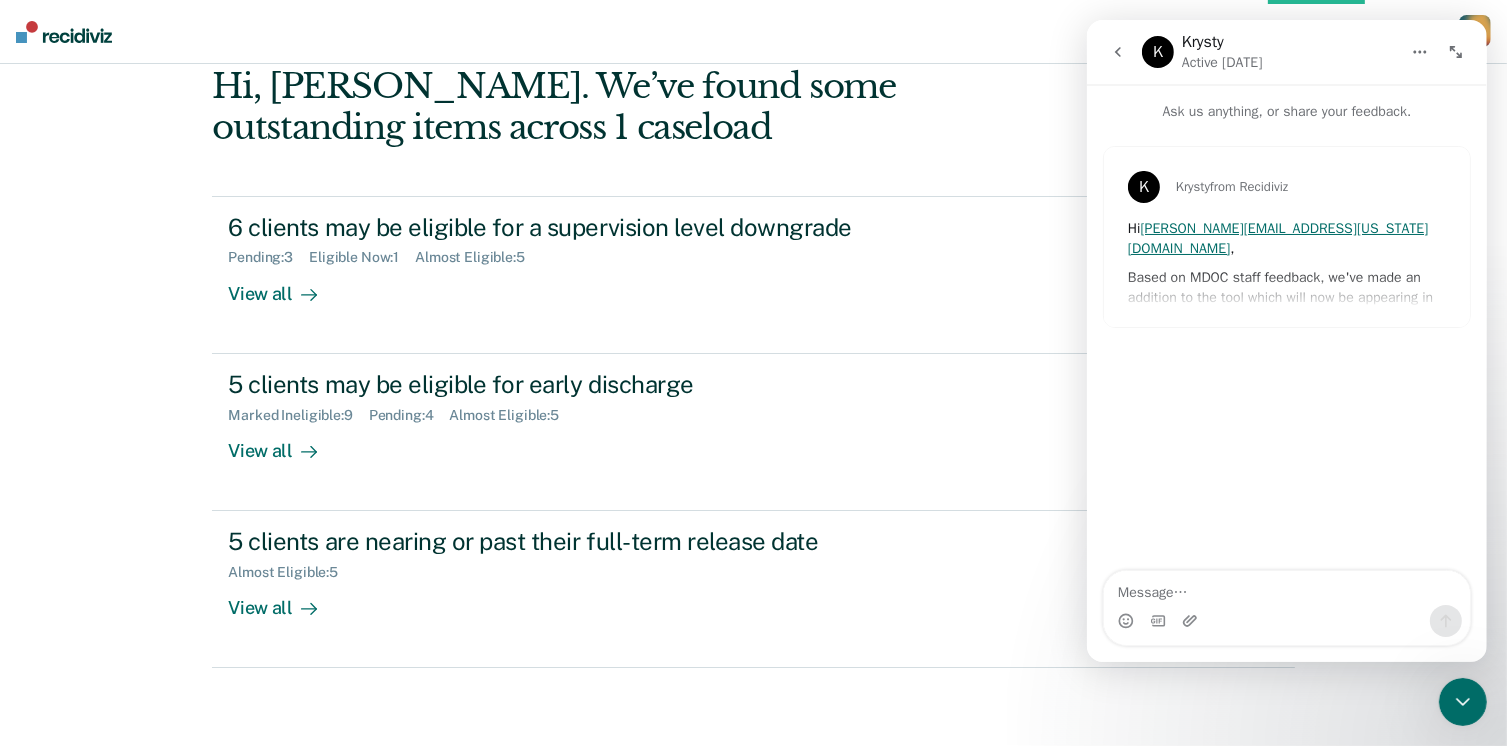 click on "[PERSON_NAME]  from Recidiviz Hi  [PERSON_NAME][EMAIL_ADDRESS][US_STATE][DOMAIN_NAME] , Based on MDOC staff feedback, we've made an addition to the tool which will now be appearing in your Recidiviz assistant! The new ' Almost Eligible ' feature surfaces clients who are [DATE] of becoming eligible for an opportunity. This new tab is available for supervision level downgrade, early discharge, minimum telephone reporting, and nearing or past full-term release date. We’re always grateful for your feedback - thank you for helping to make our tools better fit your needs! Questions ? You can write to us below or click the chat button." at bounding box center [1286, 237] 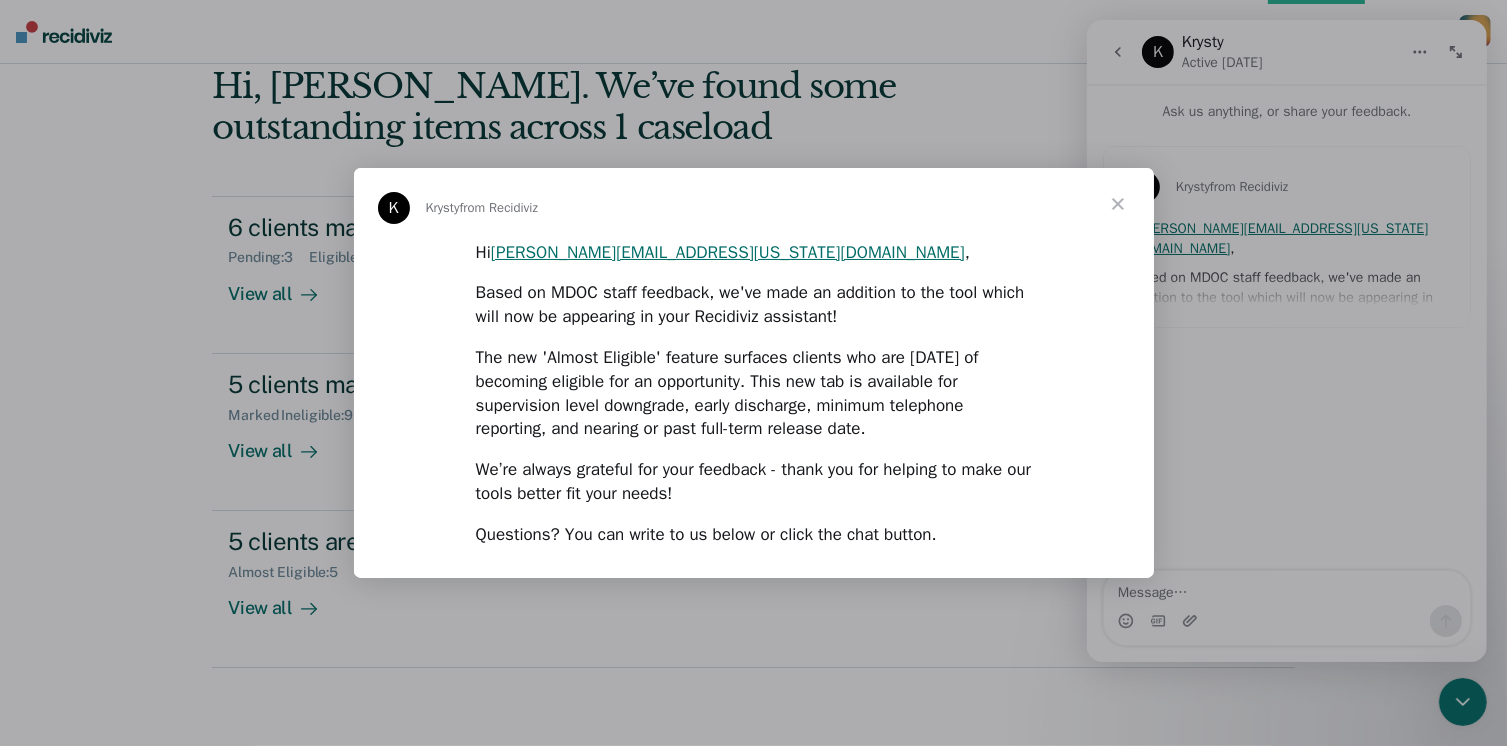 scroll, scrollTop: 0, scrollLeft: 0, axis: both 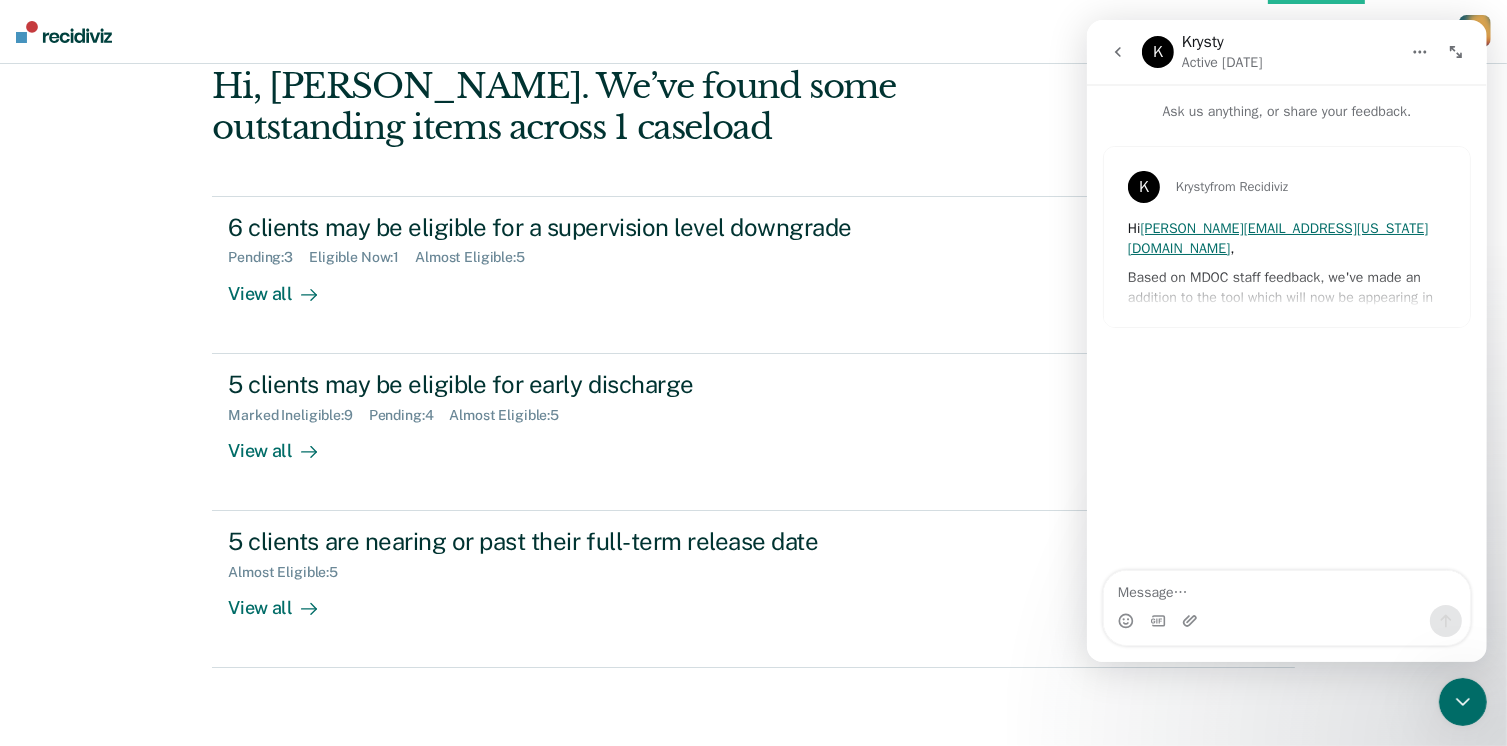 click at bounding box center [1117, 52] 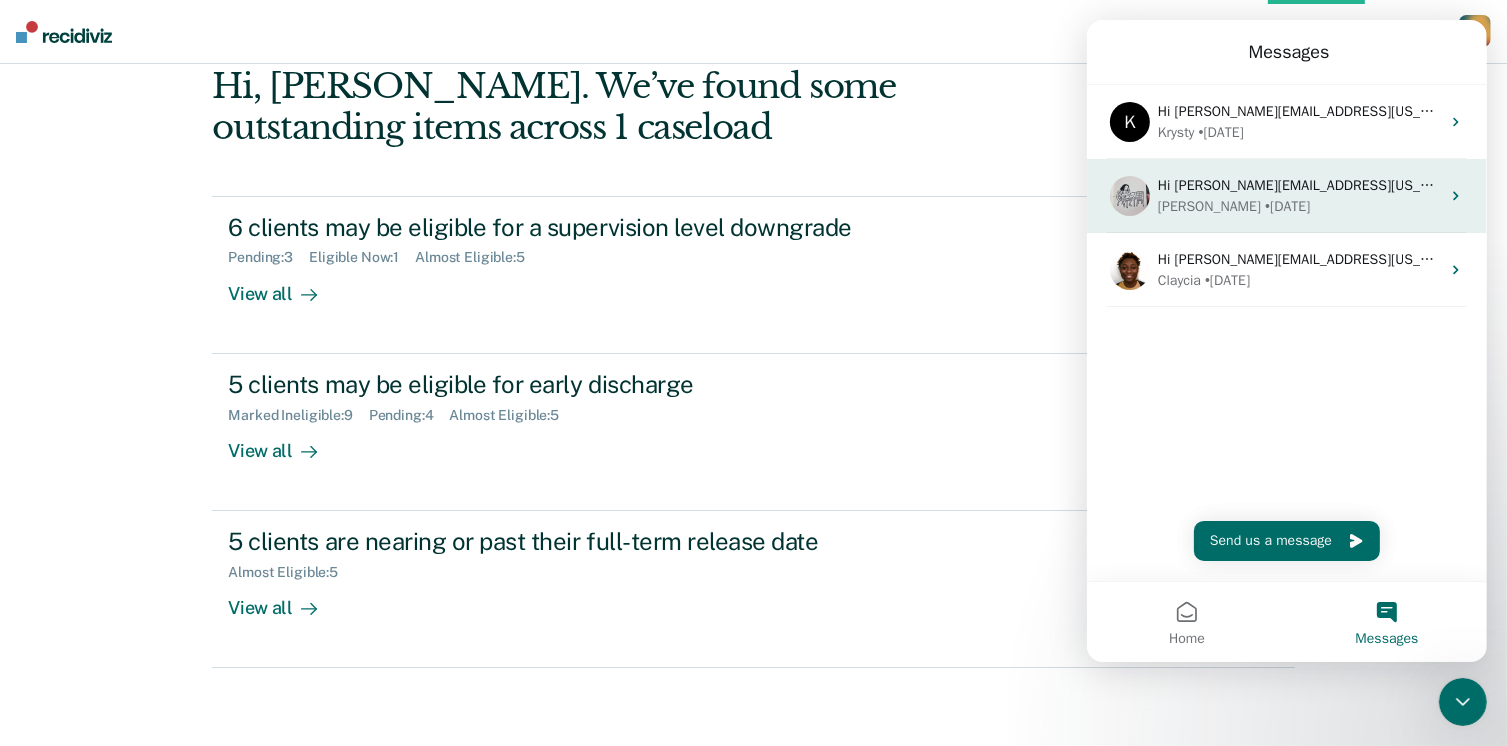 click on "Hi [PERSON_NAME][EMAIL_ADDRESS][US_STATE][DOMAIN_NAME], By [DATE], FOA leadership requires that you screen all minimum low supervision levels for an early discharge opportunity or minimum telephone reporting possibility. Take advantage of the Early Discharge and Minimum Telephone Reporting tools to review the clients on your caseload and which criteria they’ve already met based on your system data so you can start processing these transitions [DATE]. [PERSON_NAME] •  [DATE]" at bounding box center (1286, 196) 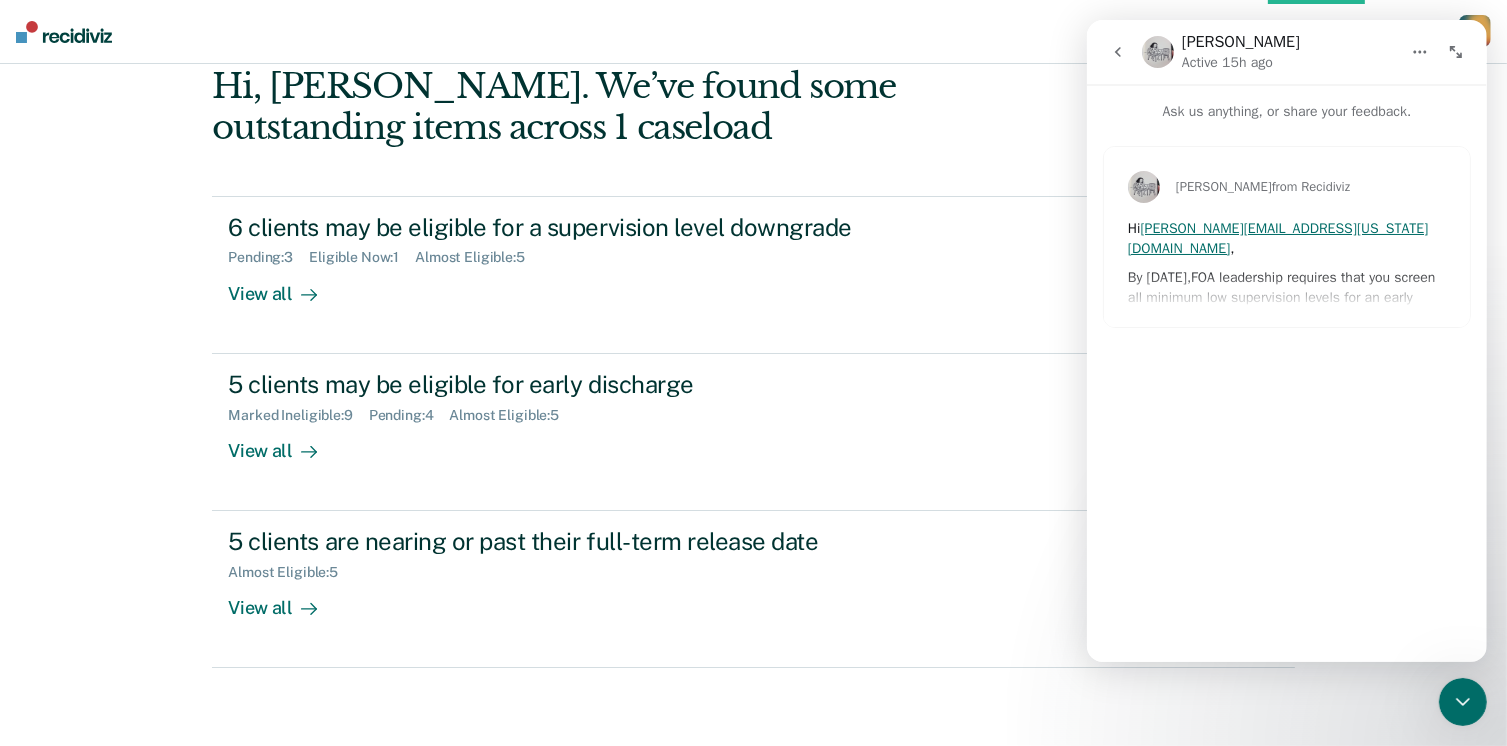 click 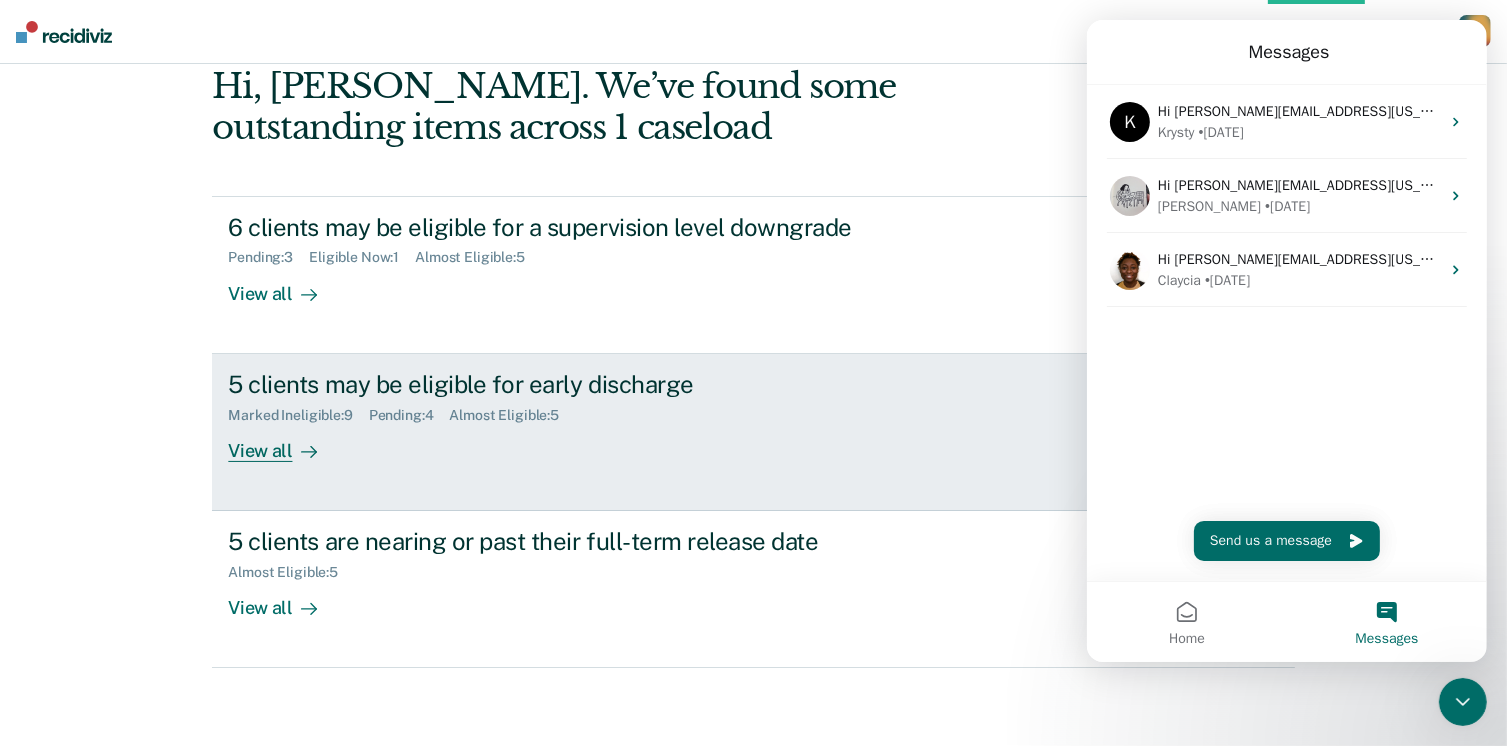 click on "5 clients may be eligible for early discharge Marked Ineligible :  9 Pending :  4 Almost Eligible :  5 View all   CA JC CH + 2" at bounding box center [753, 432] 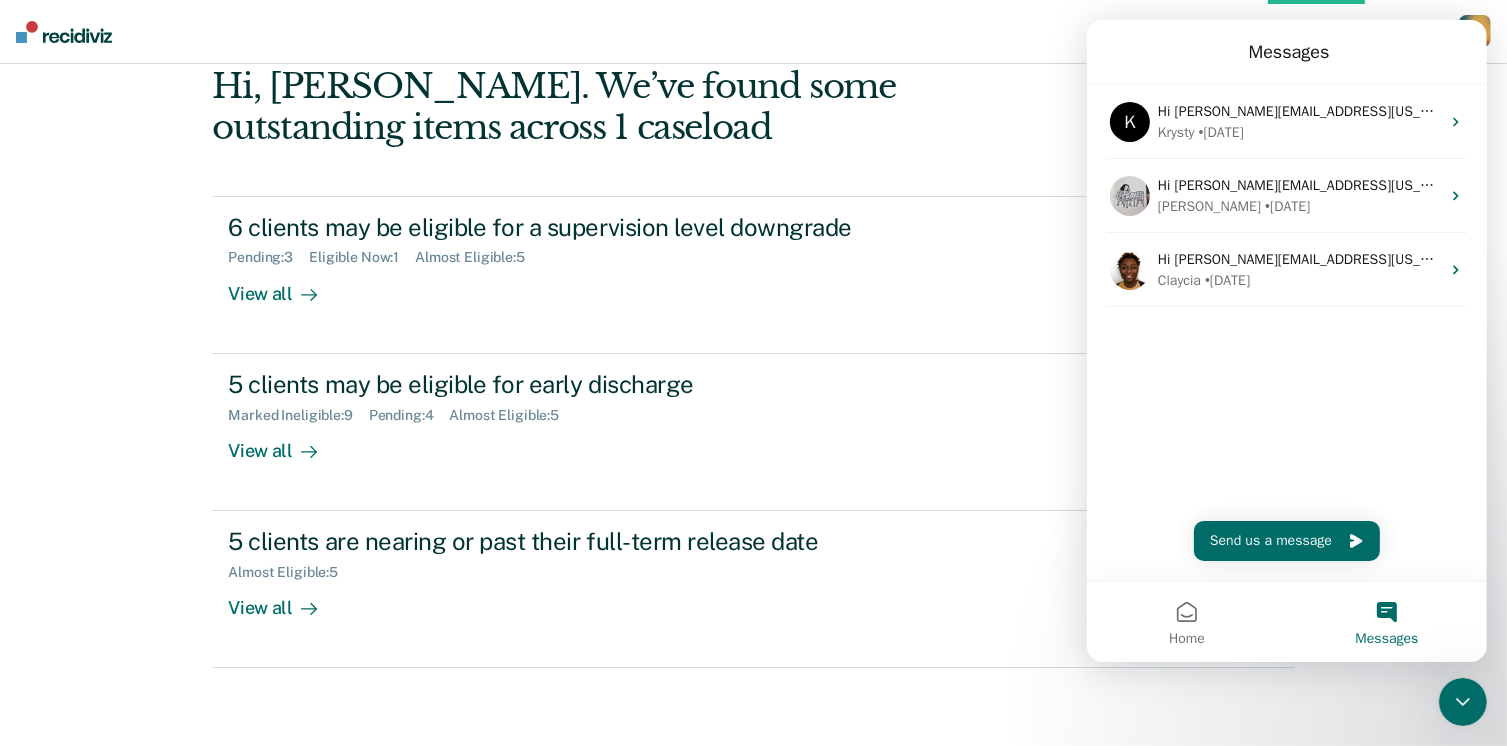 scroll, scrollTop: 0, scrollLeft: 0, axis: both 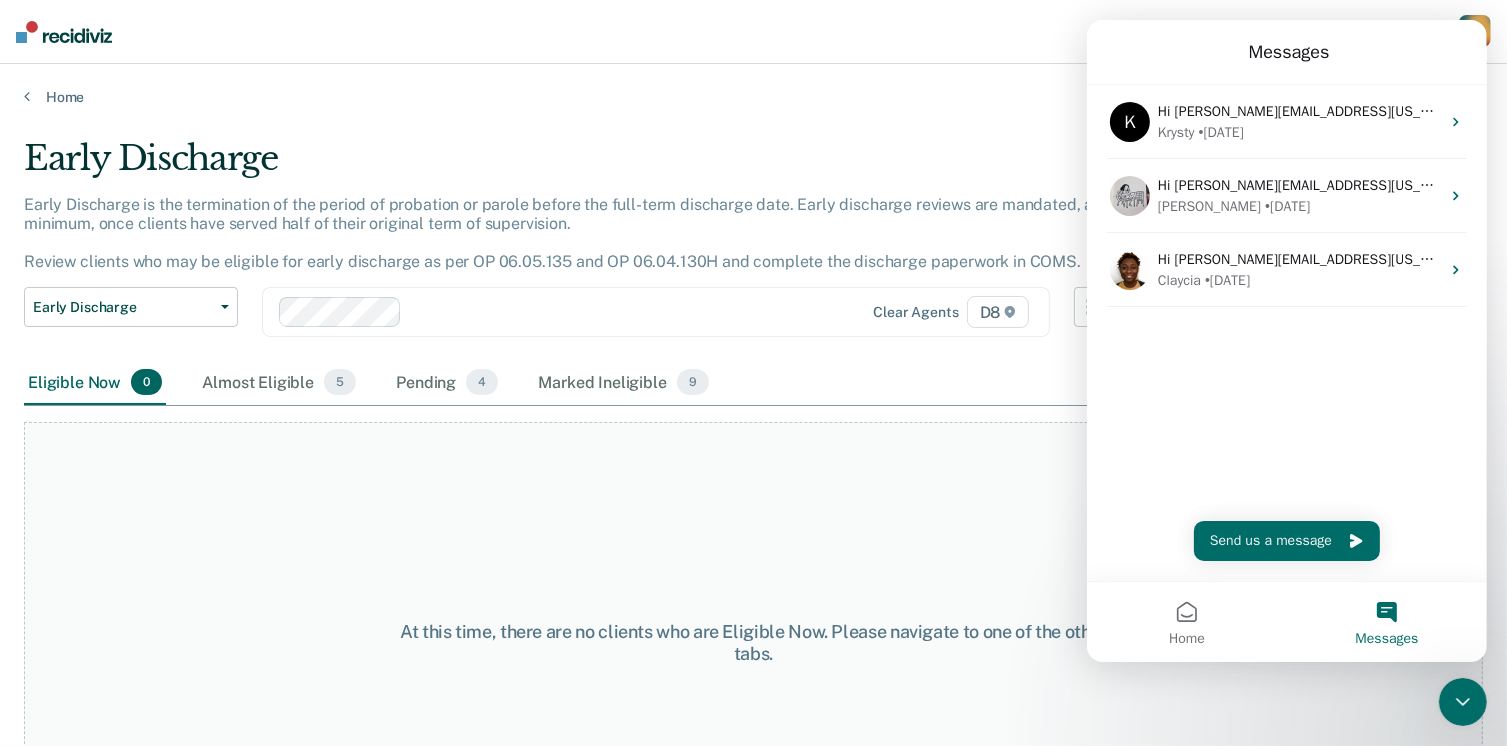 click on "At this time, there are no clients who are Eligible Now. Please navigate to one of the other tabs." at bounding box center (753, 643) 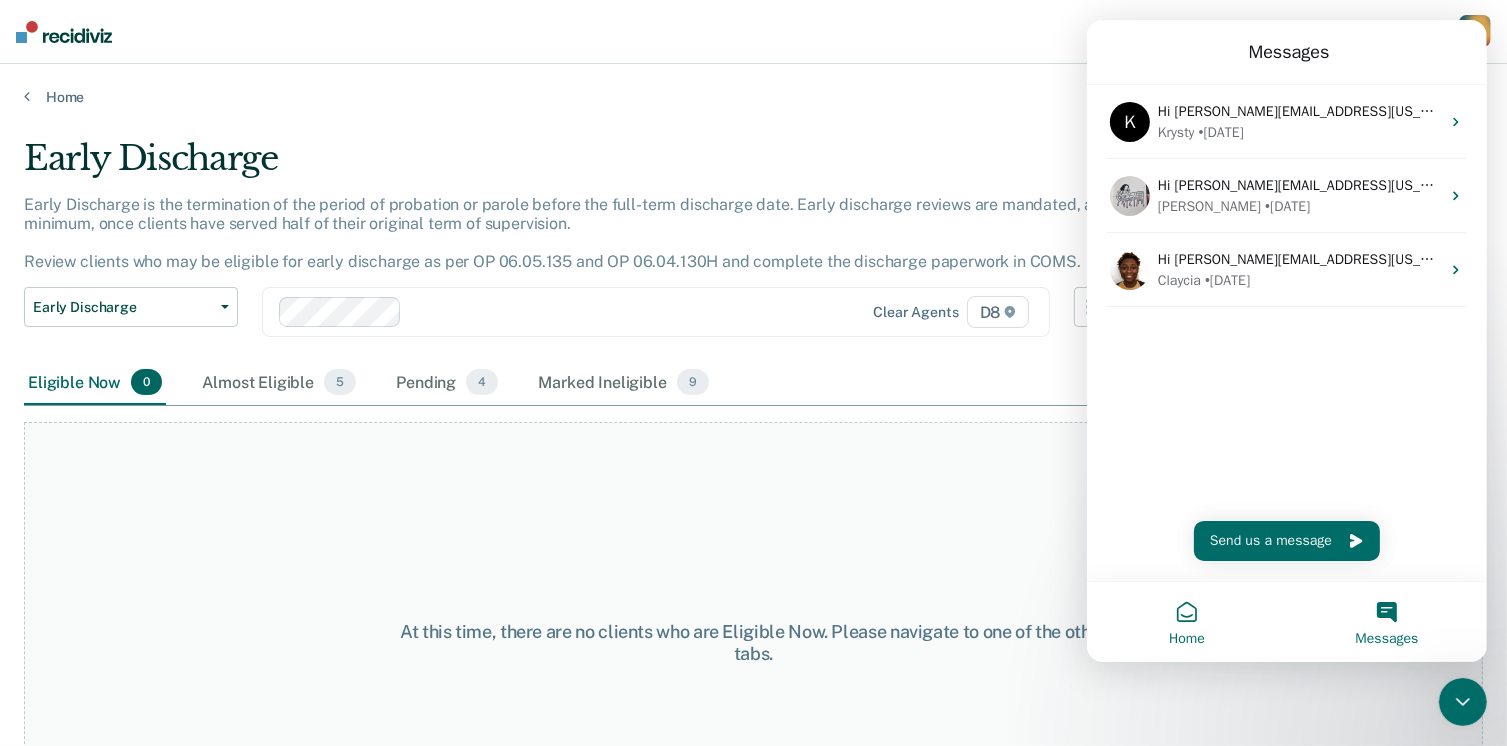 click on "Home" at bounding box center [1186, 622] 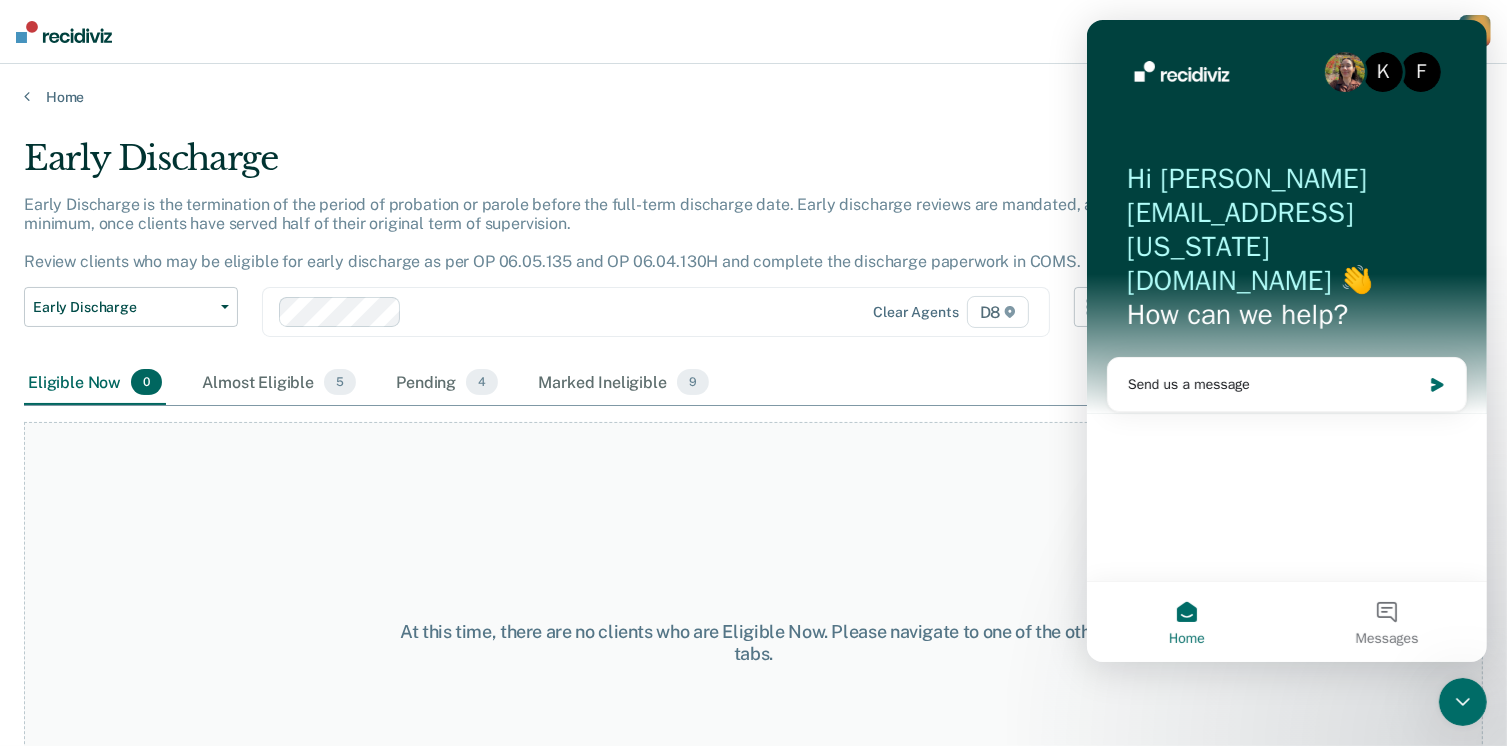 click 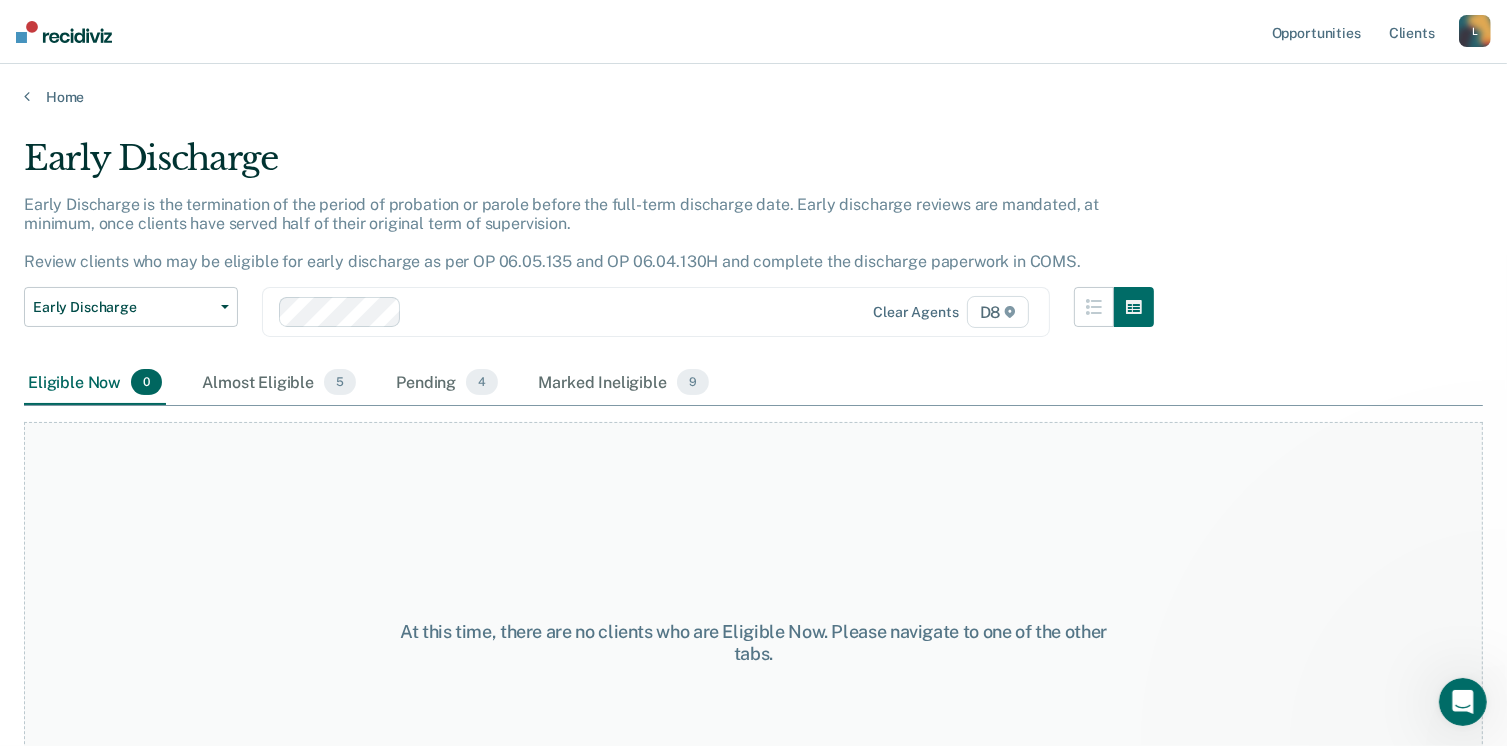scroll, scrollTop: 0, scrollLeft: 0, axis: both 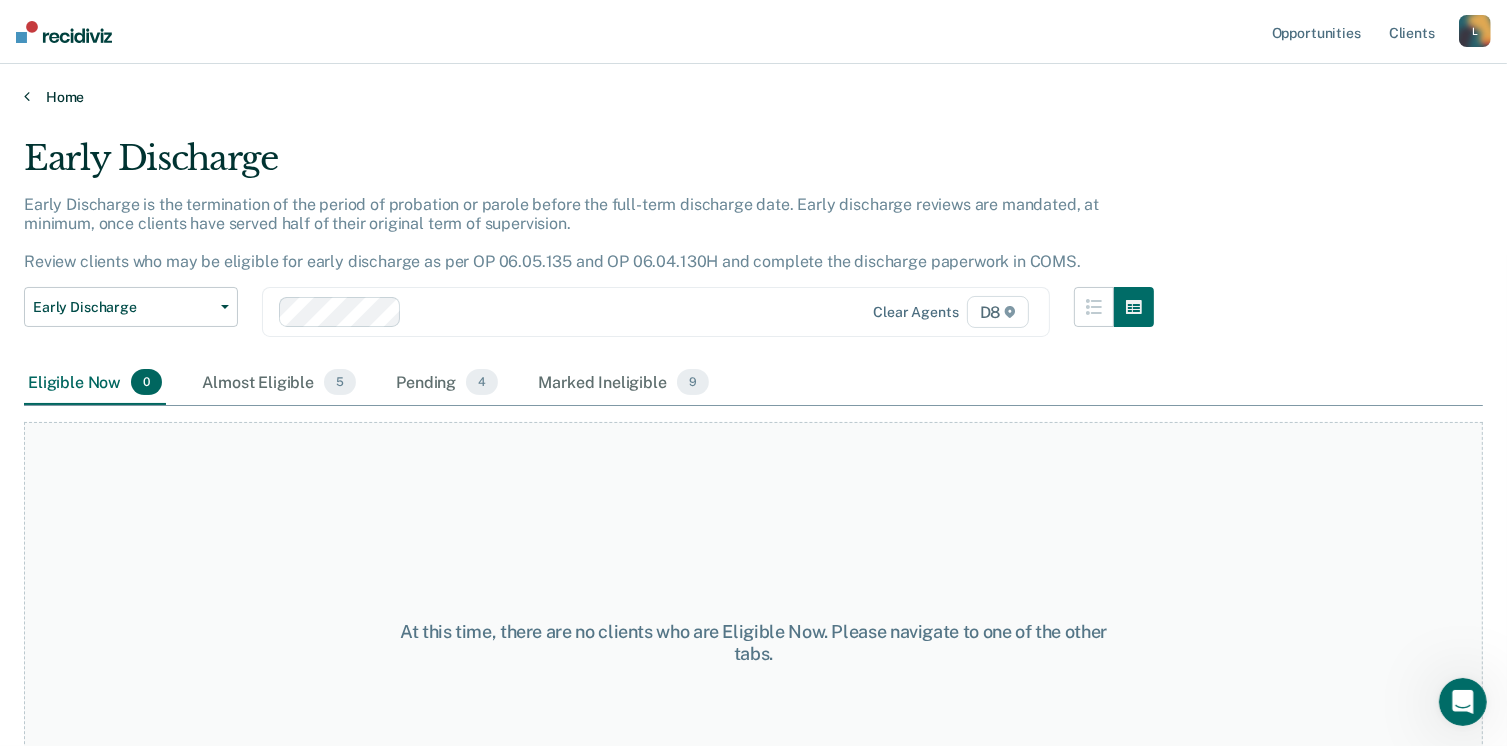 click on "Home" at bounding box center (753, 97) 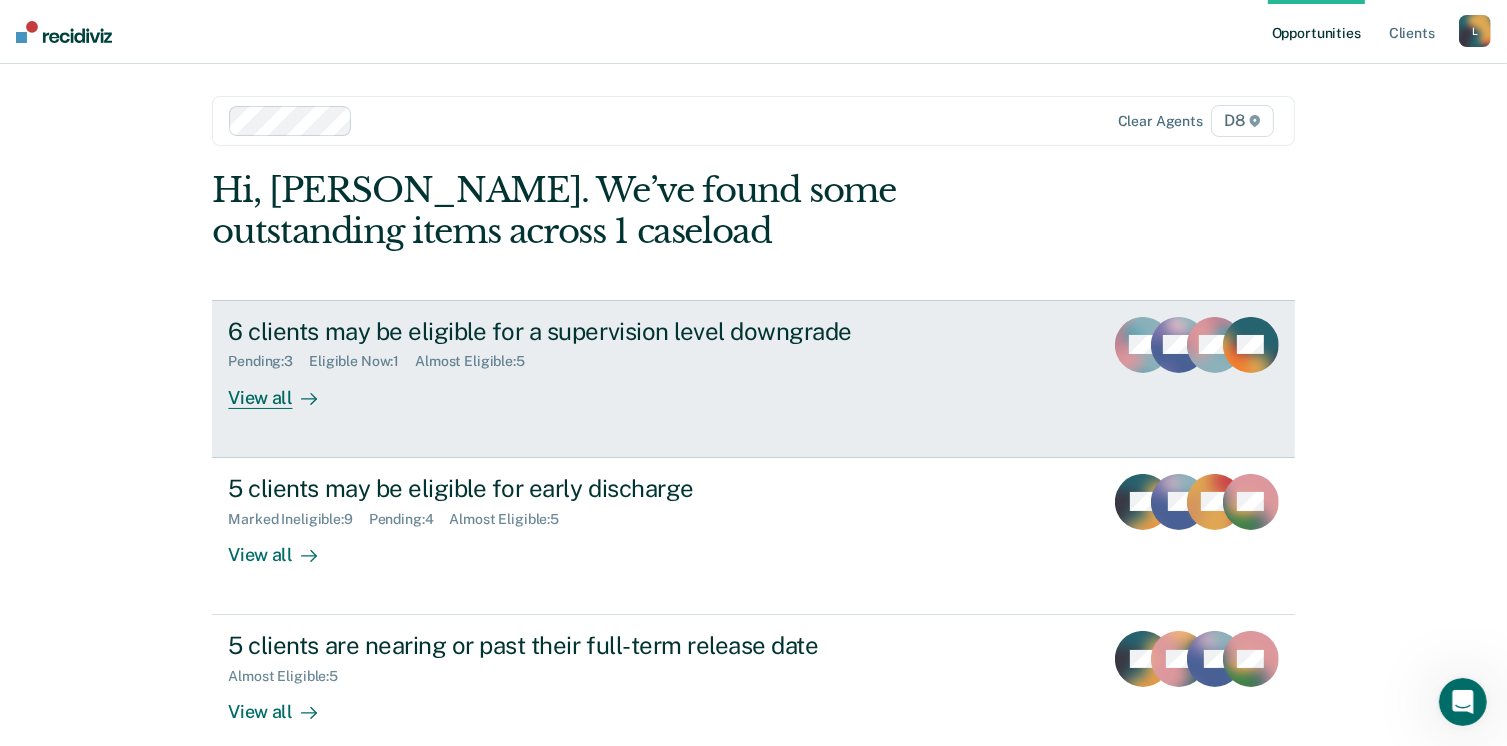 click on "6 clients may be eligible for a supervision level downgrade Pending :  3 Eligible Now :  1 Almost Eligible :  5 View all" at bounding box center [603, 363] 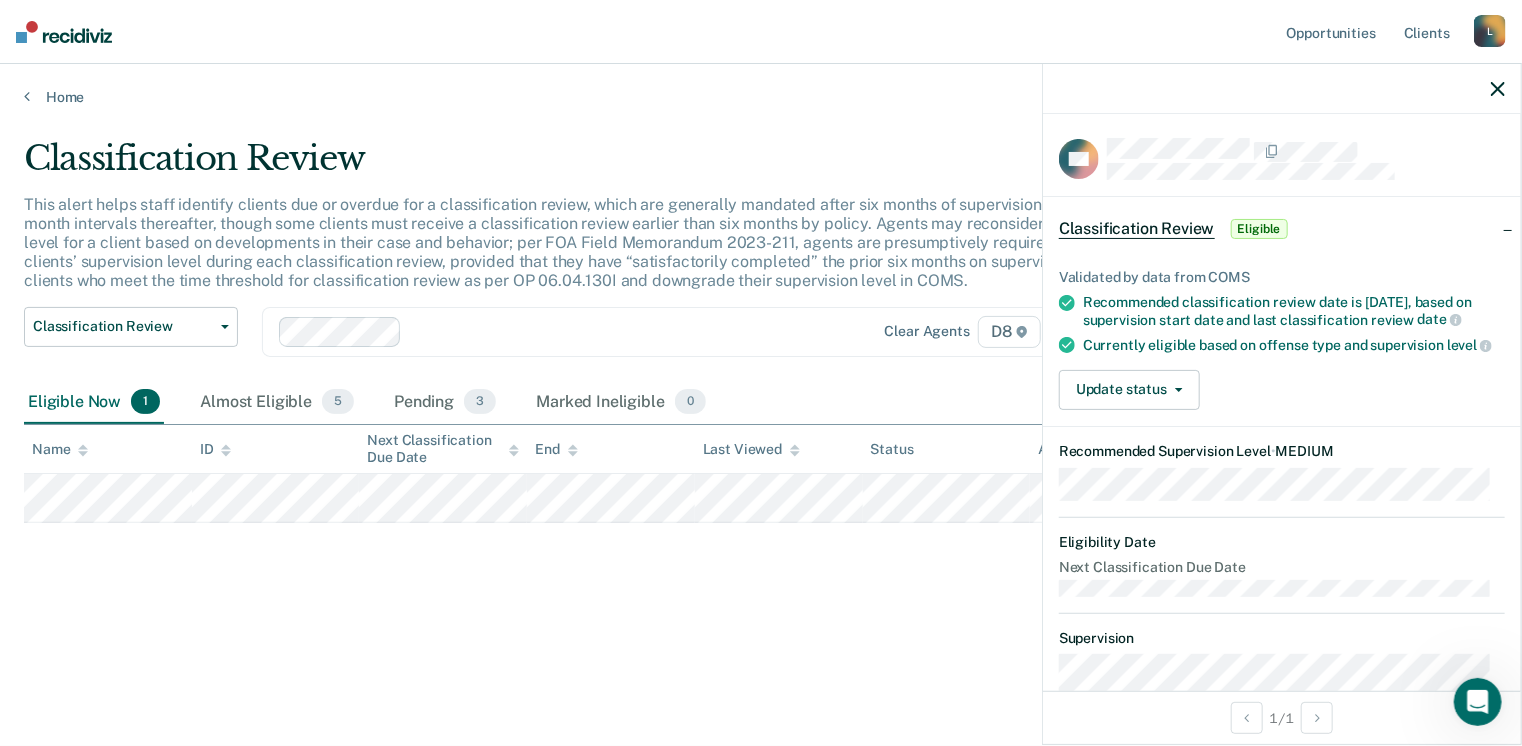 click on "This alert helps staff identify clients due or overdue for a classification review, which are generally mandated after six months of supervision and at six-month intervals thereafter, though some clients must receive a classification review earlier than six months by policy. Agents may reconsider the supervision level for a client based on developments in their case and behavior; per FOA Field Memorandum 2023-211, agents are presumptively required to downgrade clients’ supervision level during each classification review, provided that they have “satisfactorily completed” the prior six months on supervision. Review clients who meet the time threshold for classification review as per OP 06.04.130I and downgrade their supervision level in COMS." at bounding box center [595, 251] 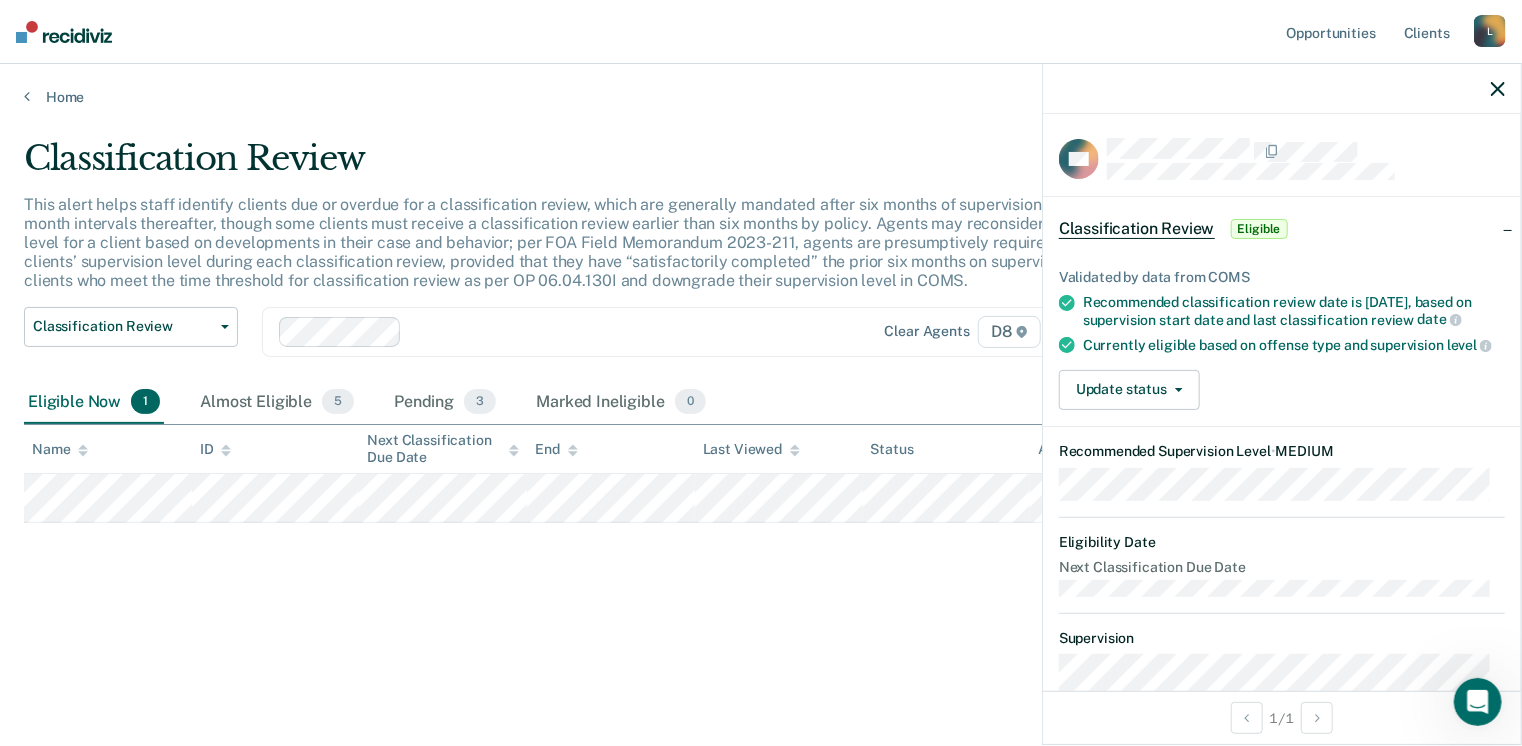 click 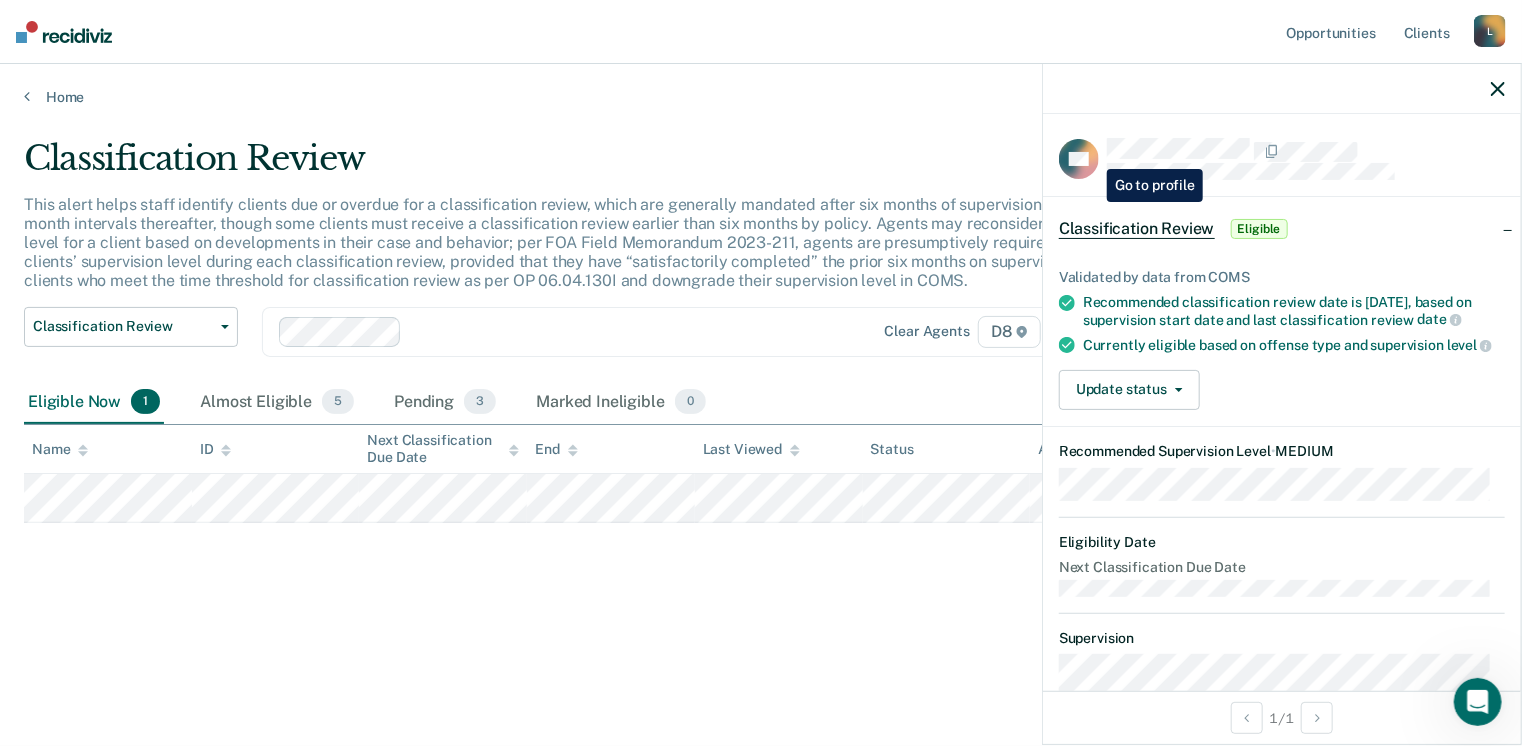 click 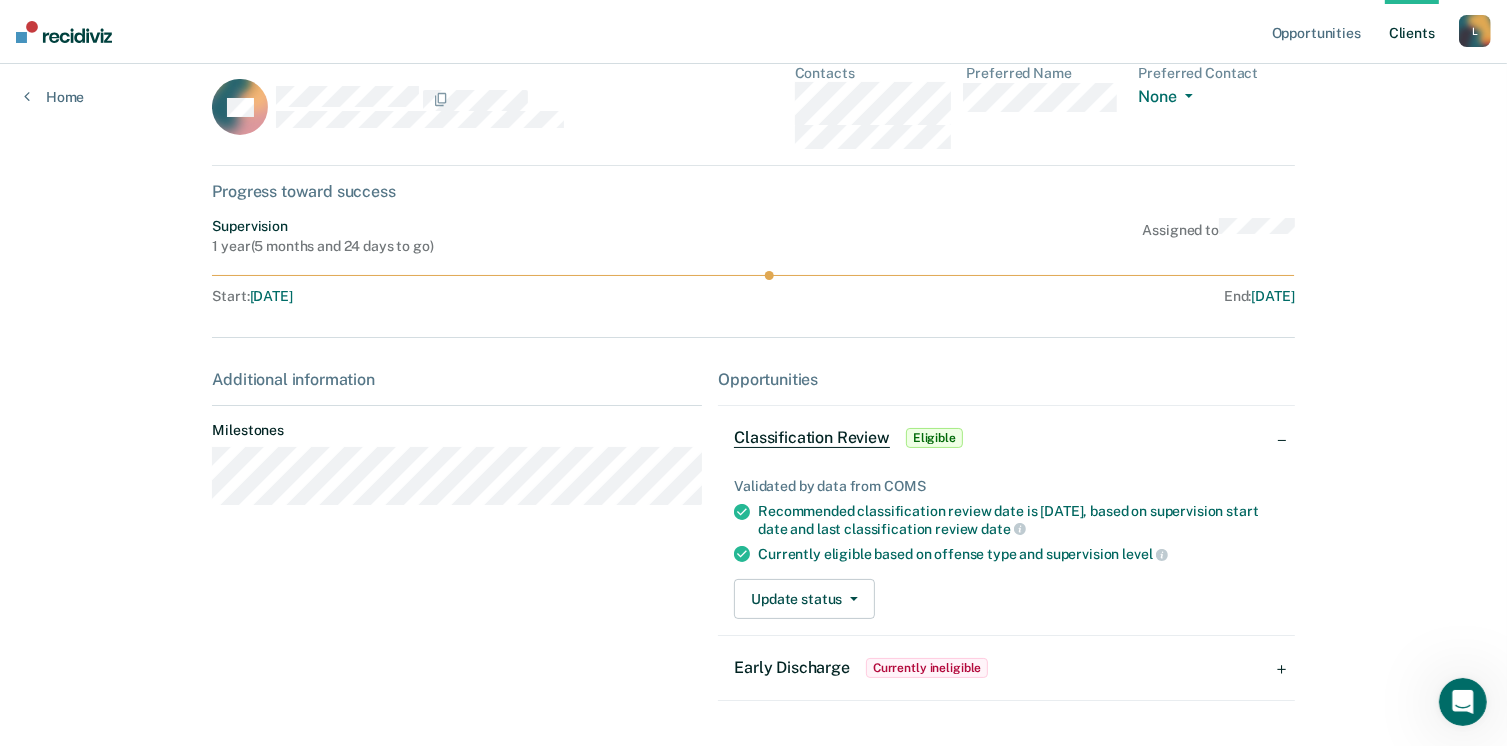 scroll, scrollTop: 0, scrollLeft: 0, axis: both 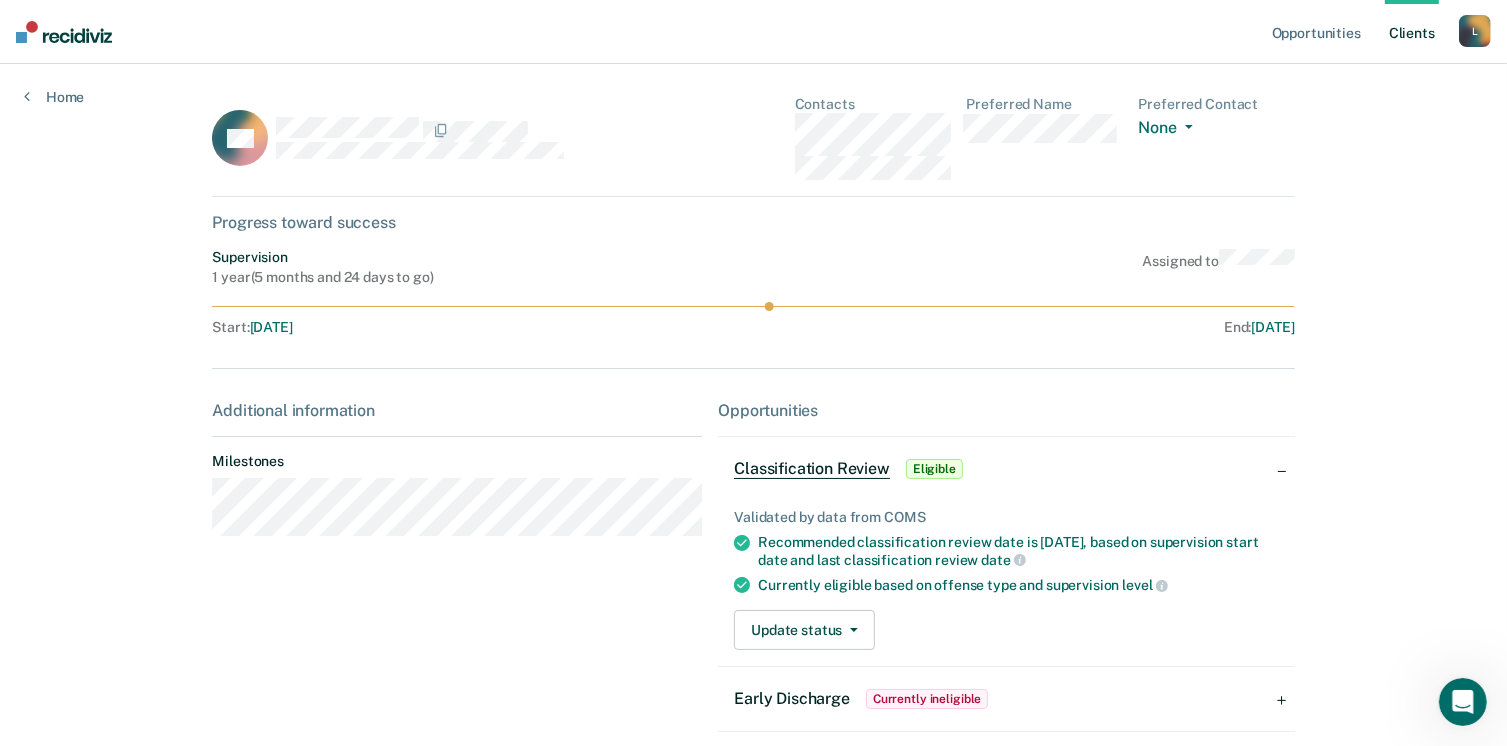 click on "AH   Contacts Preferred Name Preferred Contact None Call Text Email None Progress toward success Supervision 1 year  ( 5 months and 24 days to go ) Assigned to  Start :  [DATE] End :  [DATE] Additional information Milestones Opportunities Classification Review Eligible Validated by data from COMS Recommended classification review date is [DATE], based on supervision start date and last classification review   date   Currently eligible based on offense type and supervision   level   Update status [PERSON_NAME] Mark Ineligible Early Discharge Currently ineligible Validated by data from COMS Completed at least half of parole   term   Serving a parole term of 12 months or   more   Served mandatory period of   parole   No active PPO ordered during the parole   term   Not involved in a felony, assaultive misdemeanor, or offense requiring SORA registration while on   parole   Not serving for an offense excluded from early discharge eligibility by   policy   Not paroled from SAI on current   term" at bounding box center [753, 426] 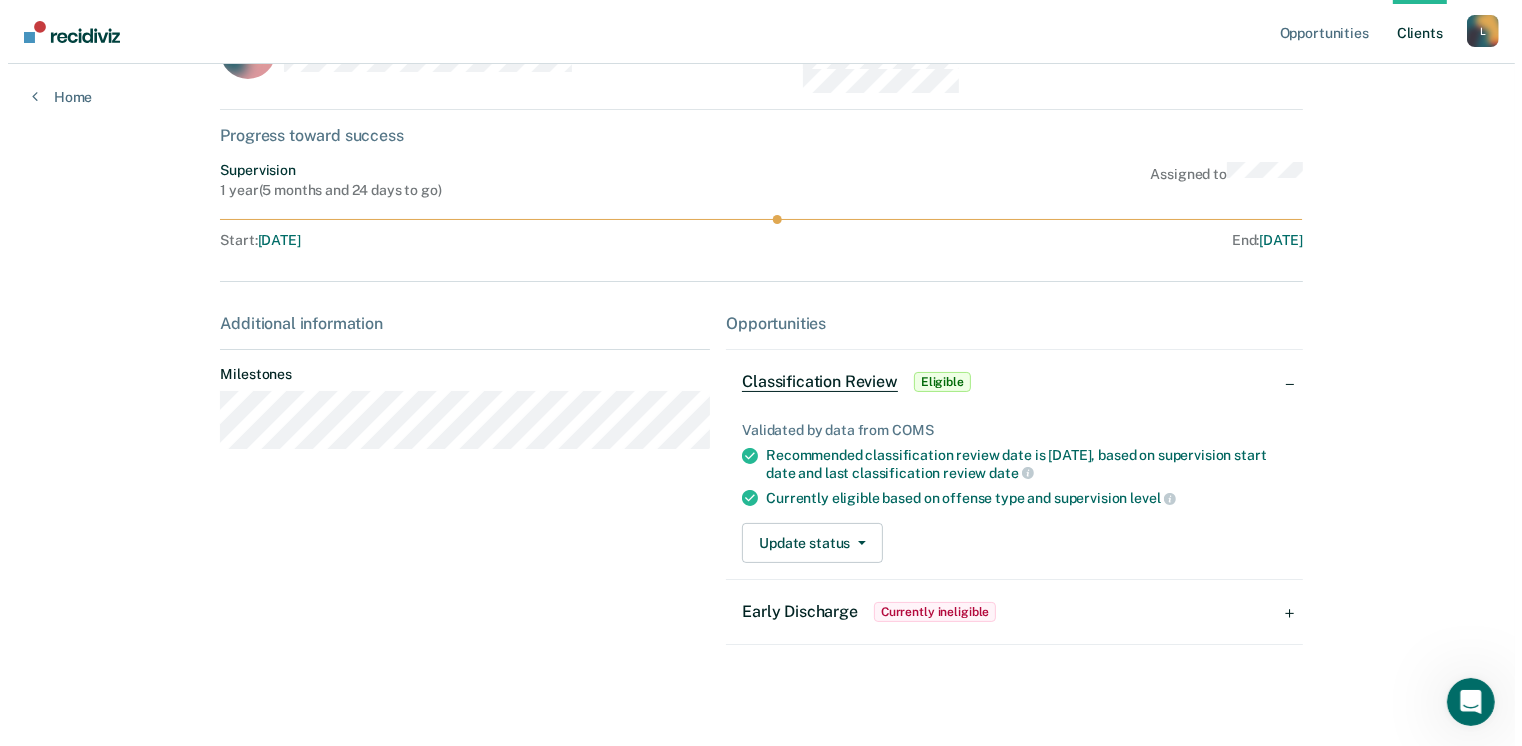 scroll, scrollTop: 0, scrollLeft: 0, axis: both 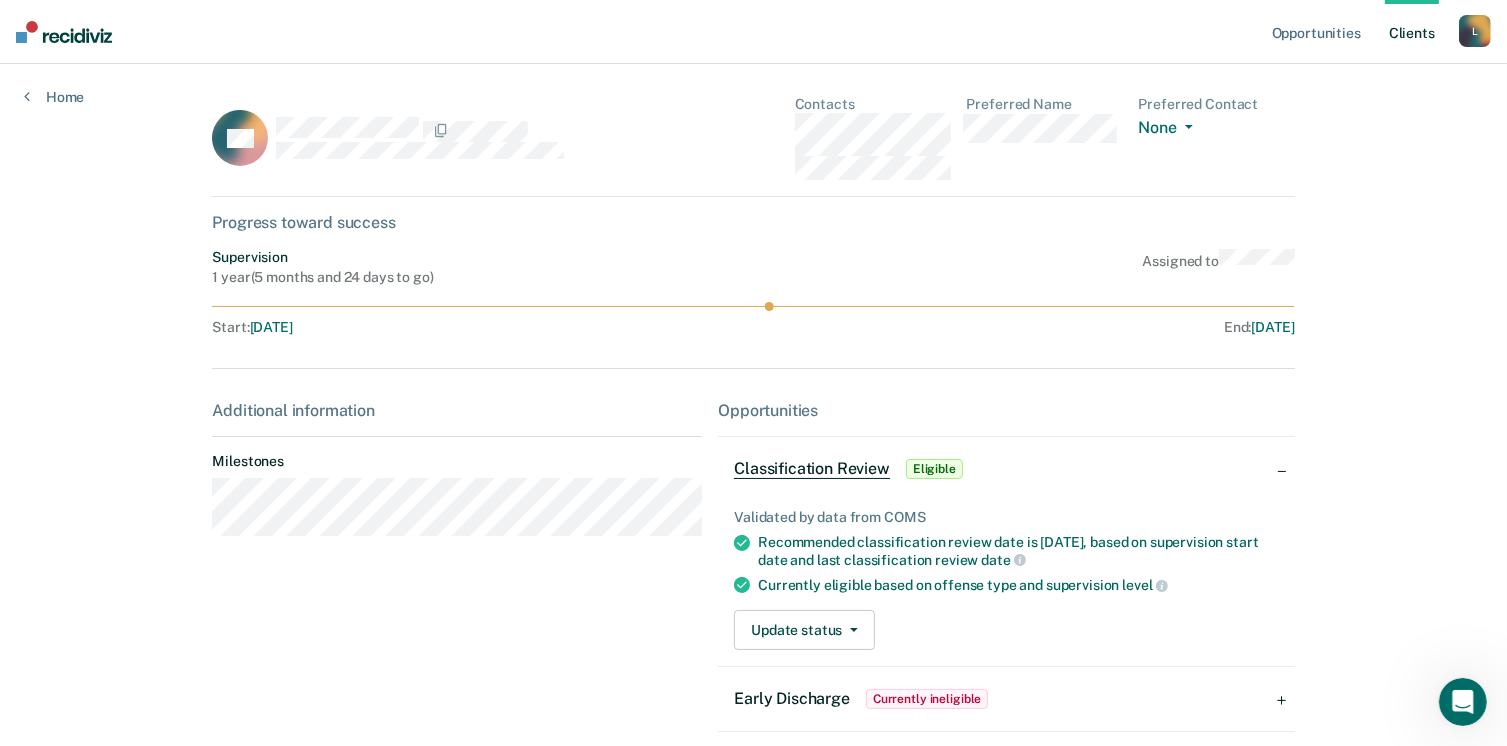 click on "AH   Contacts Preferred Name Preferred Contact None Call Text Email None Progress toward success Supervision 1 year  ( 5 months and 24 days to go ) Assigned to  Start :  [DATE] End :  [DATE] Additional information Milestones Opportunities Classification Review Eligible Validated by data from COMS Recommended classification review date is [DATE], based on supervision start date and last classification review   date   Currently eligible based on offense type and supervision   level   Update status [PERSON_NAME] Mark Ineligible Early Discharge Currently ineligible Validated by data from COMS Completed at least half of parole   term   Serving a parole term of 12 months or   more   Served mandatory period of   parole   No active PPO ordered during the parole   term   Not involved in a felony, assaultive misdemeanor, or offense requiring SORA registration while on   parole   Not serving for an offense excluded from early discharge eligibility by   policy   Not paroled from SAI on current   term" at bounding box center (753, 426) 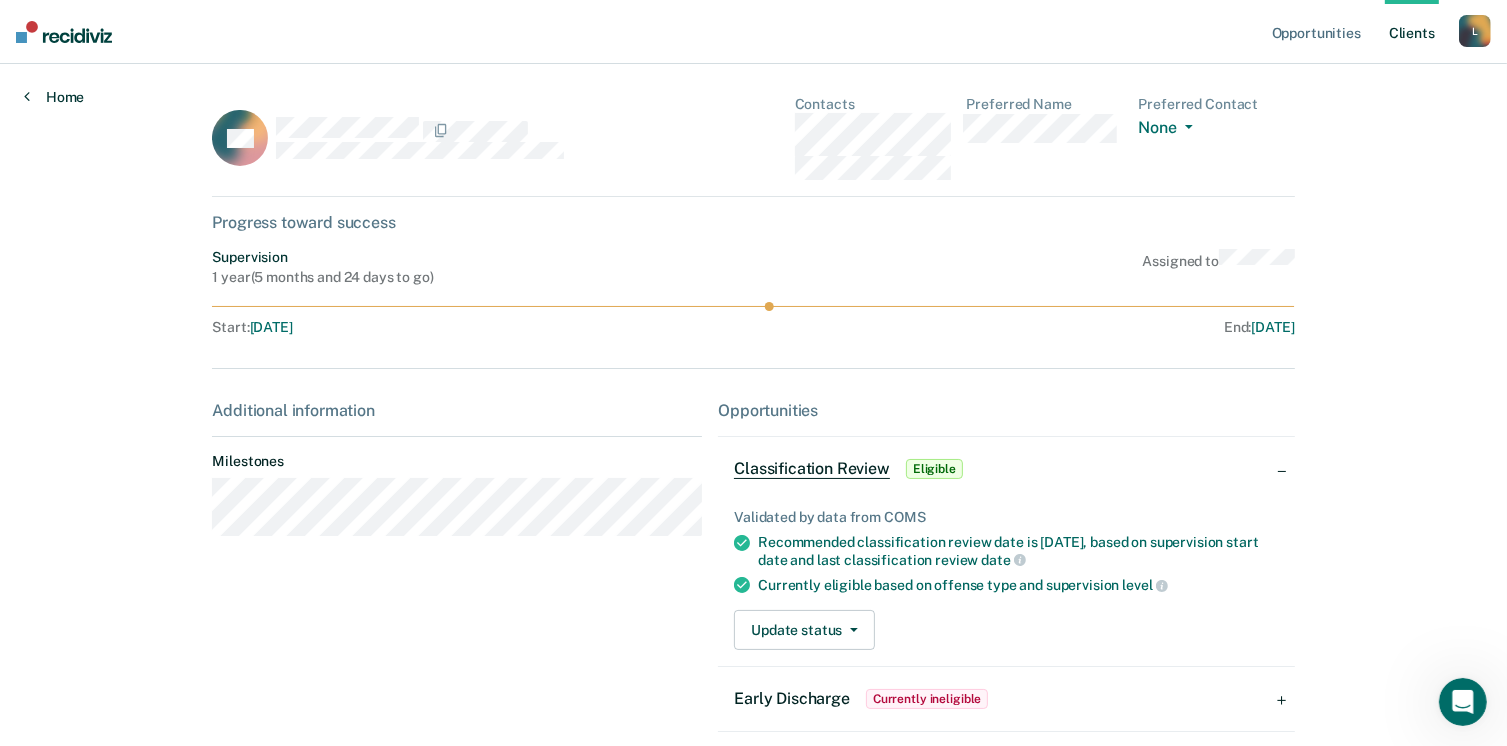 click on "Home" at bounding box center [54, 97] 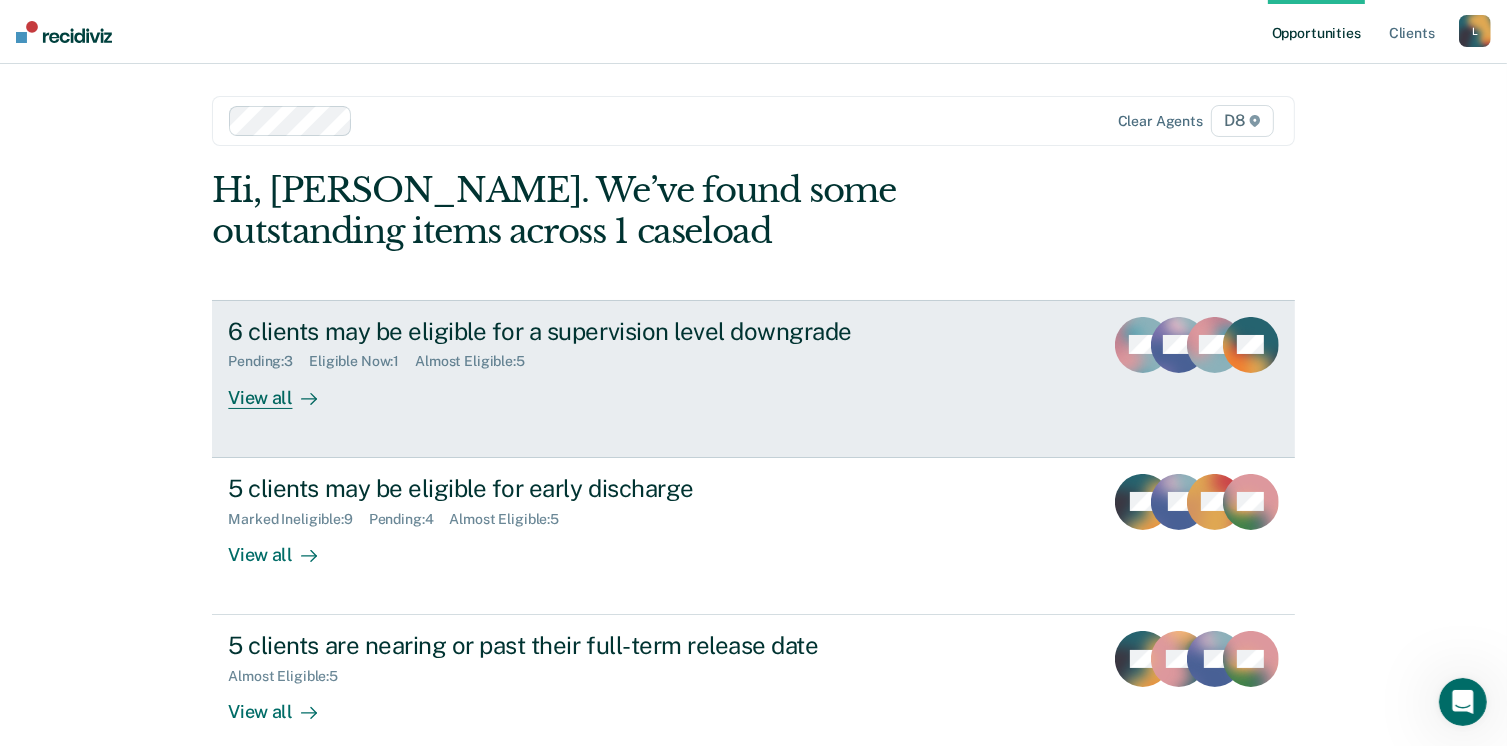 click on "Almost Eligible :  5" at bounding box center [478, 361] 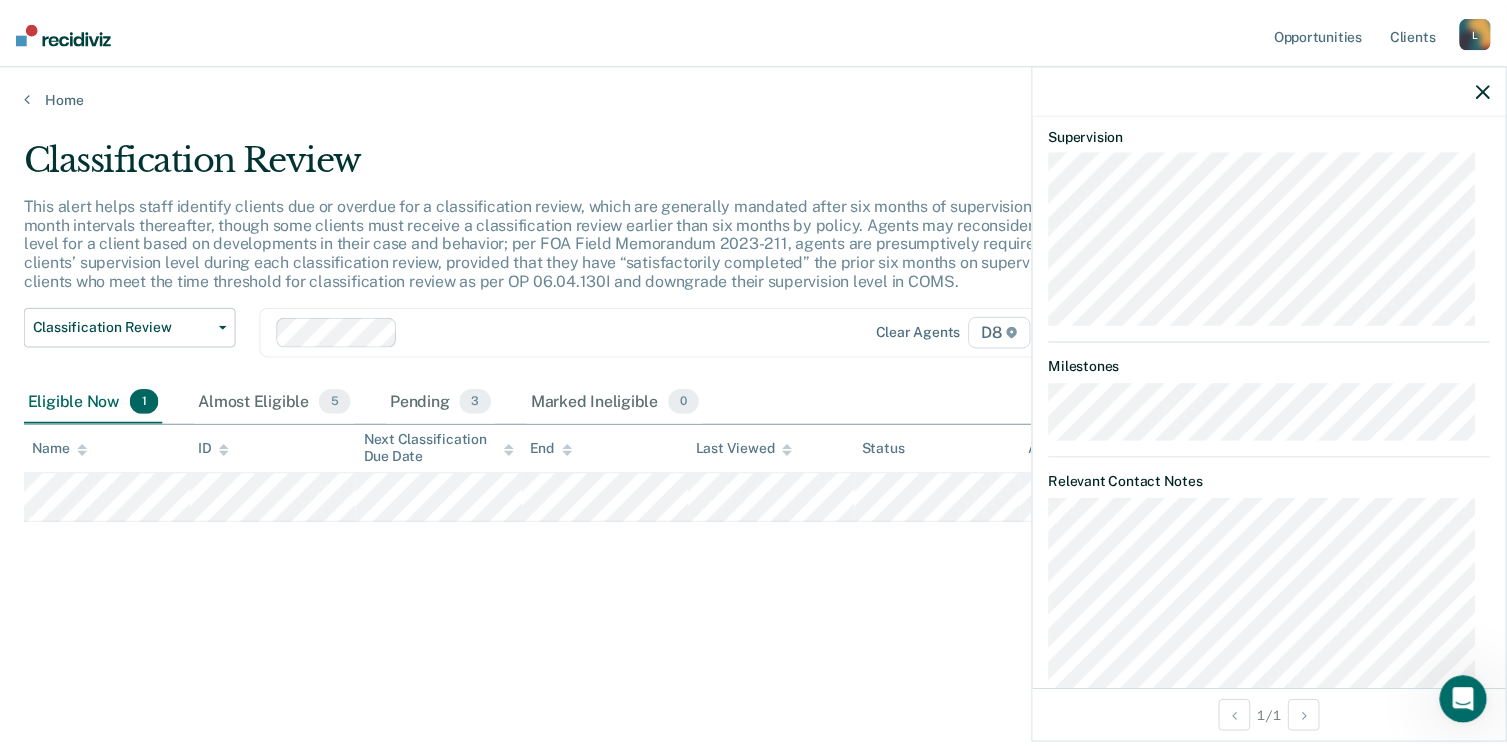 scroll, scrollTop: 583, scrollLeft: 0, axis: vertical 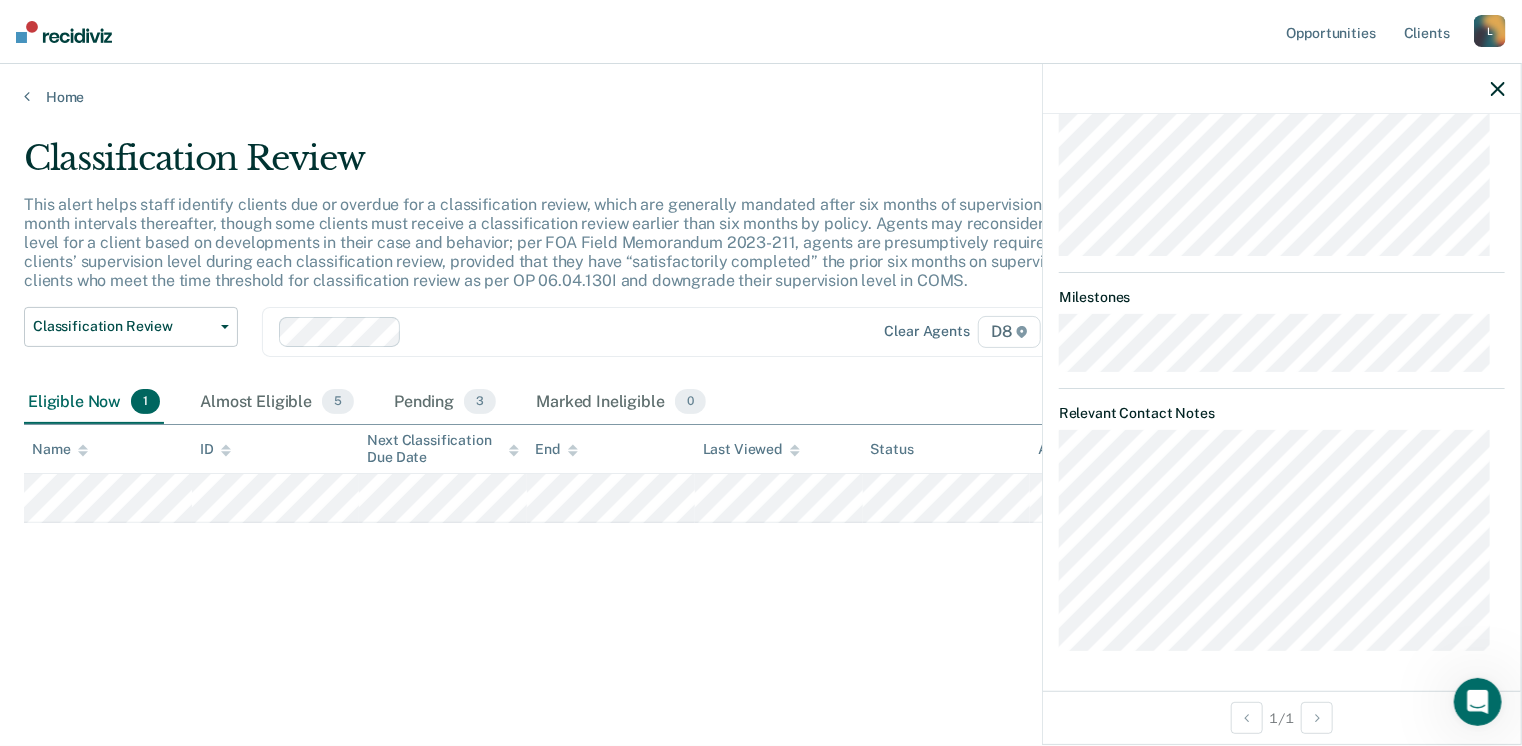 click on "Classification Review   This alert helps staff identify clients due or overdue for a classification review, which are generally mandated after six months of supervision and at six-month intervals thereafter, though some clients must receive a classification review earlier than six months by policy. Agents may reconsider the supervision level for a client based on developments in their case and behavior; per FOA Field Memorandum 2023-211, agents are presumptively required to downgrade clients’ supervision level during each classification review, provided that they have “satisfactorily completed” the prior six months on supervision. Review clients who meet the time threshold for classification review as per OP 06.04.130I and downgrade their supervision level in COMS. Classification Review Classification Review Early Discharge Minimum Telephone Reporting Overdue for Discharge Supervision Level Mismatch Clear   agents D8   Eligible Now 1 Almost Eligible 5 Pending 3 Marked Ineligible 0 Name ID End Status" at bounding box center (761, 399) 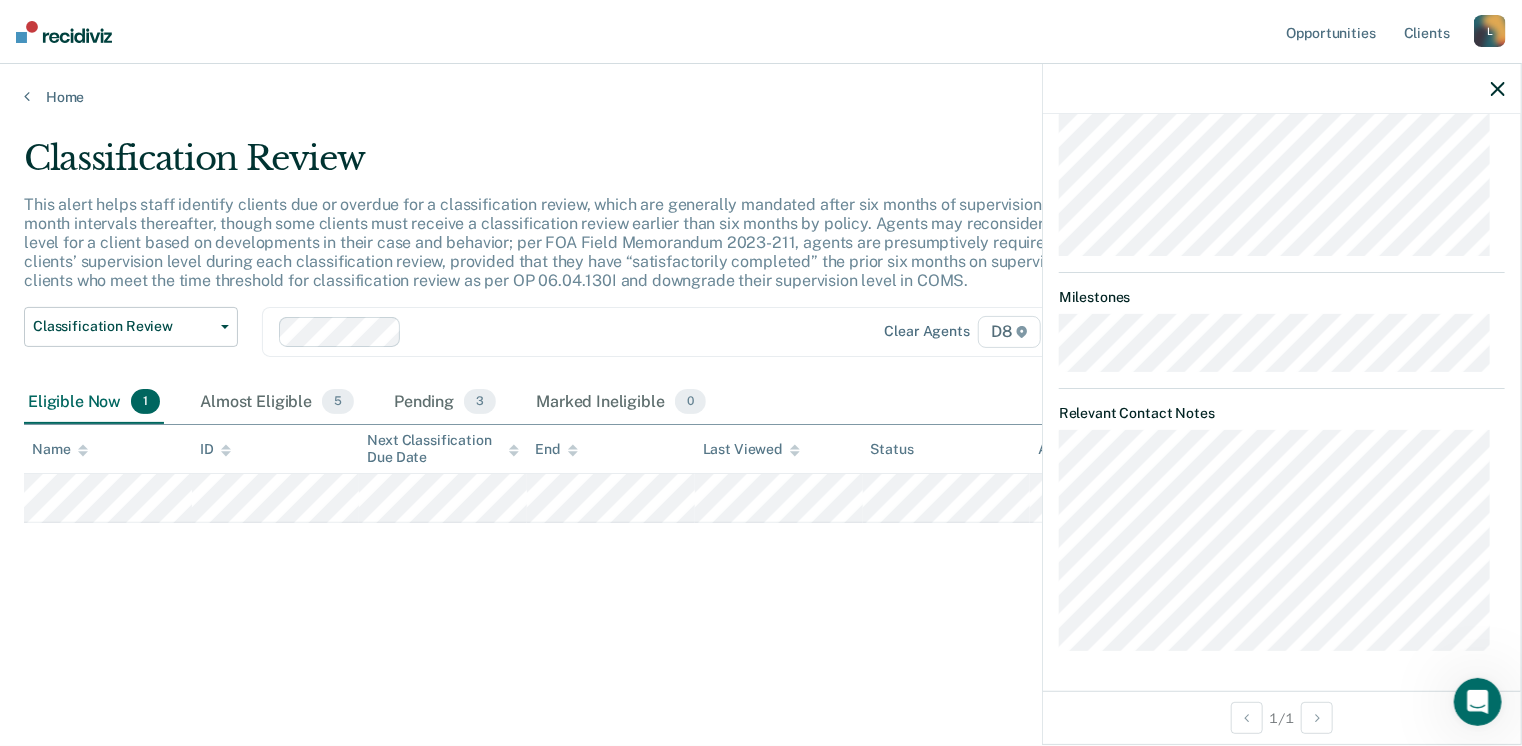 click at bounding box center [1282, 89] 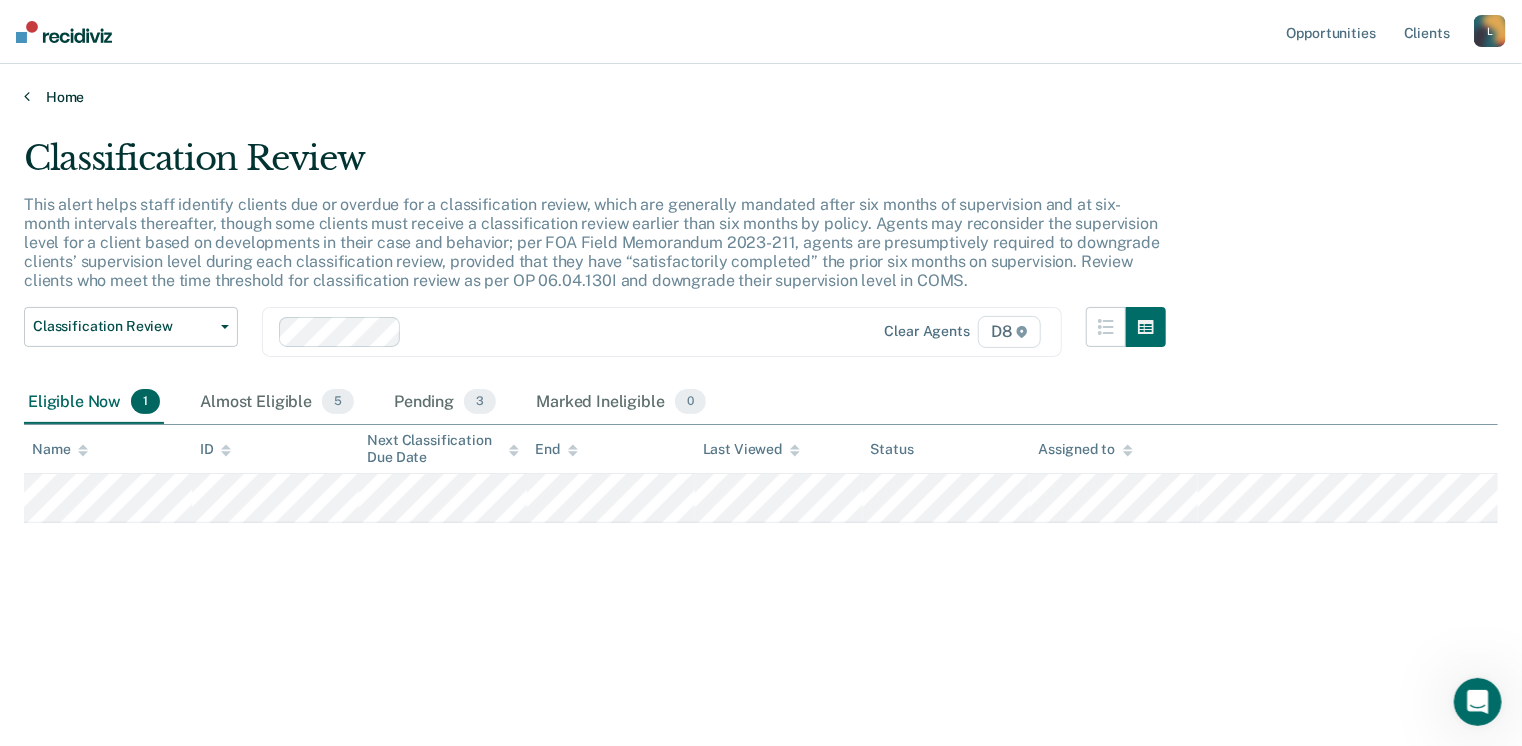 click on "Home" at bounding box center [761, 97] 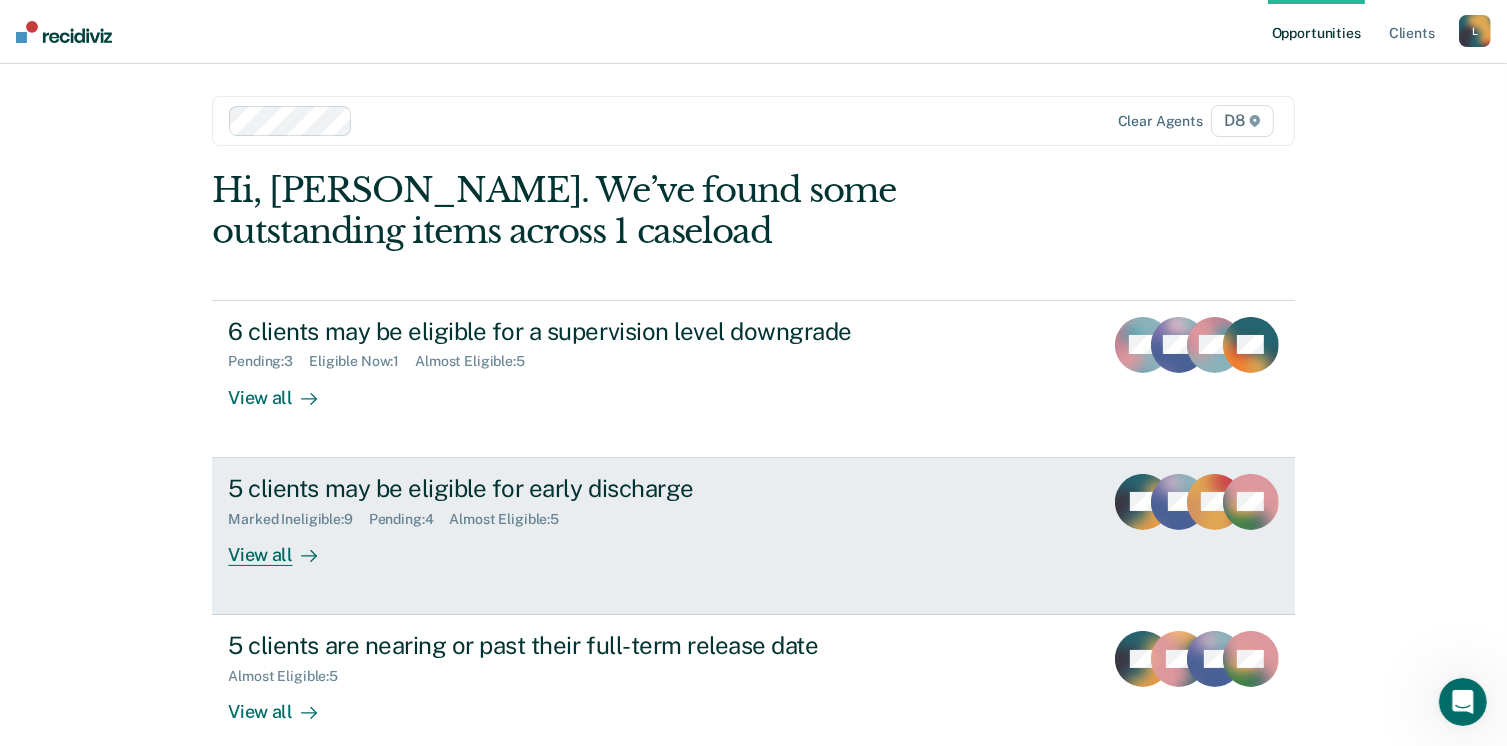 scroll, scrollTop: 0, scrollLeft: 0, axis: both 